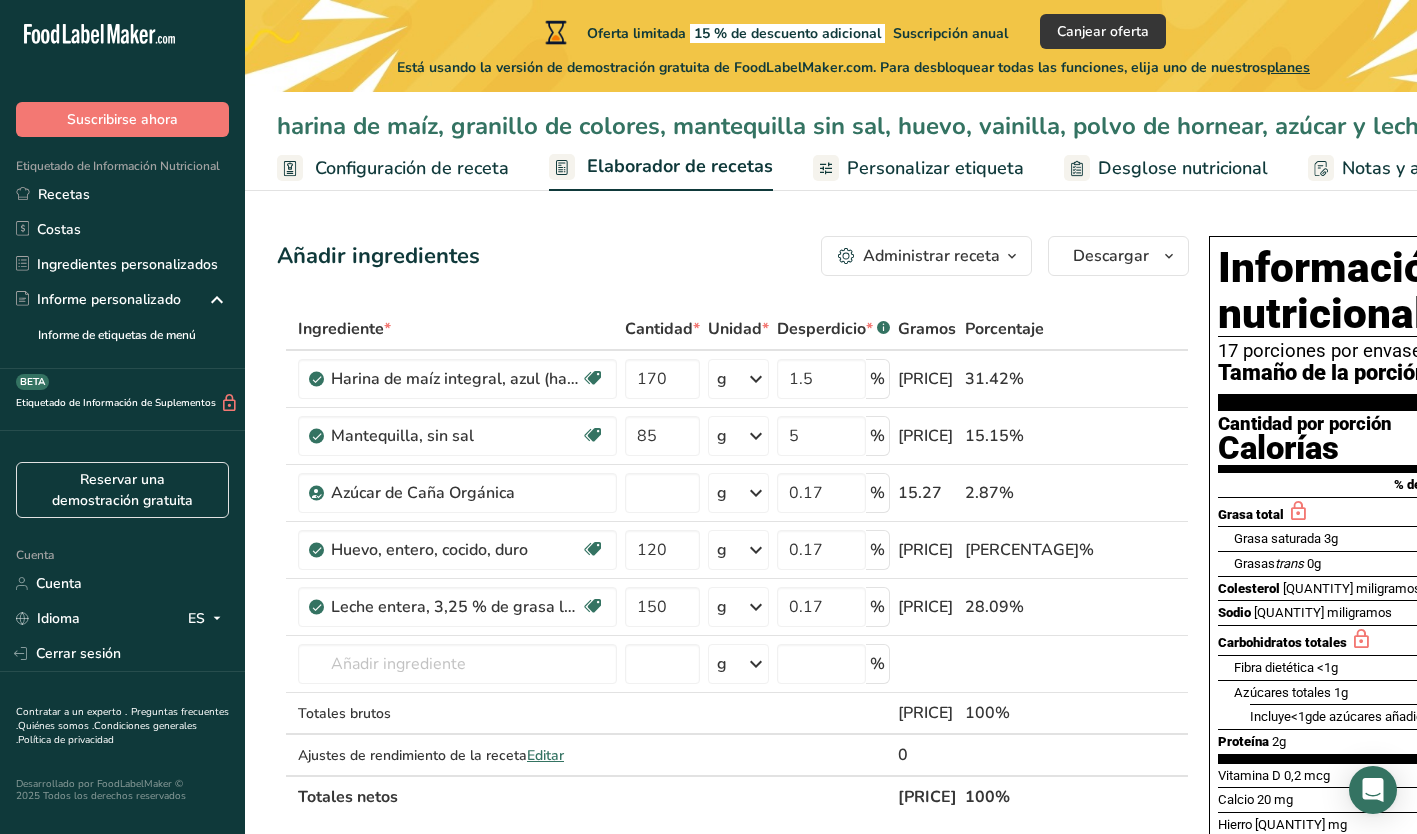 scroll, scrollTop: 0, scrollLeft: 0, axis: both 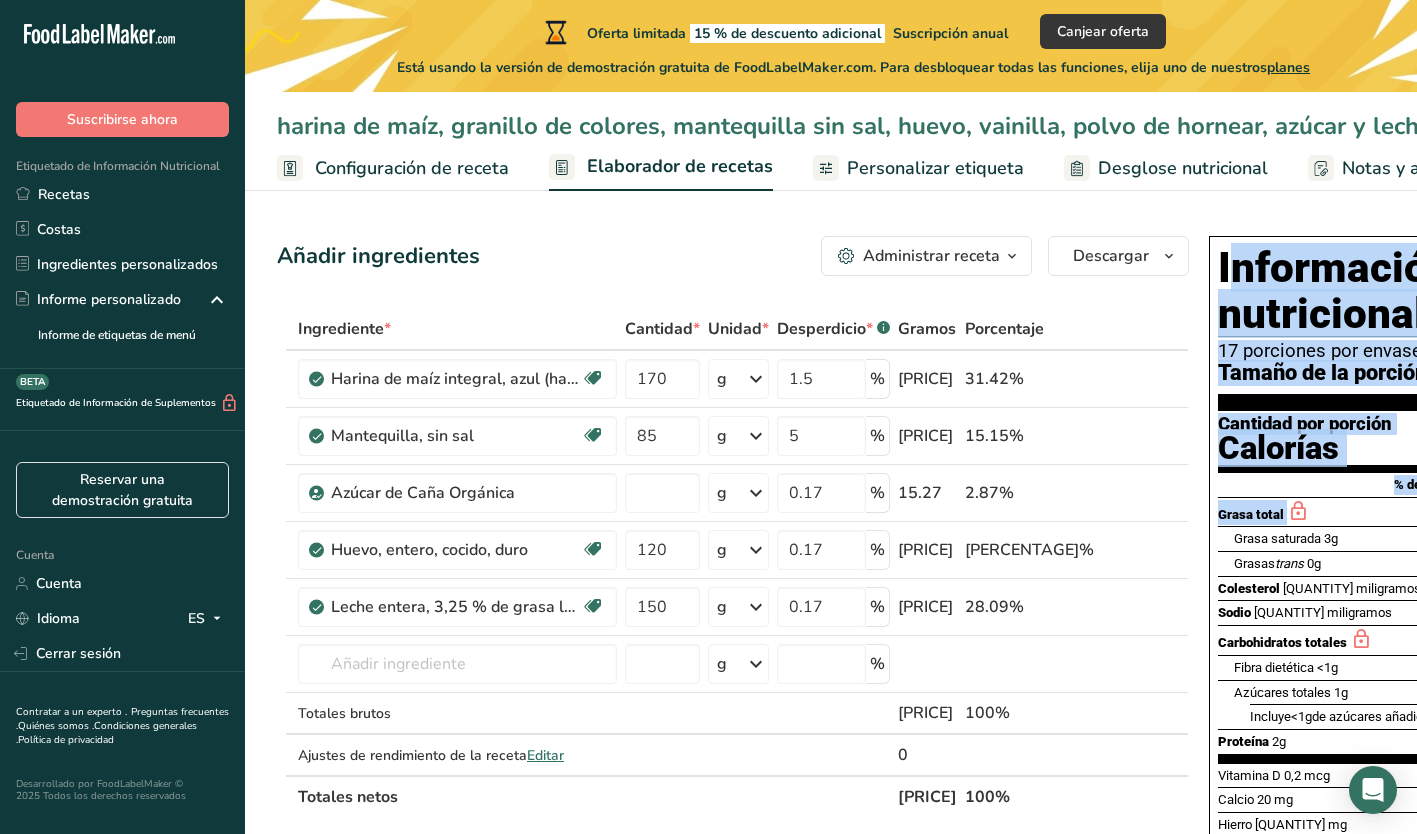 drag, startPoint x: 1148, startPoint y: 244, endPoint x: 1363, endPoint y: 518, distance: 348.28293 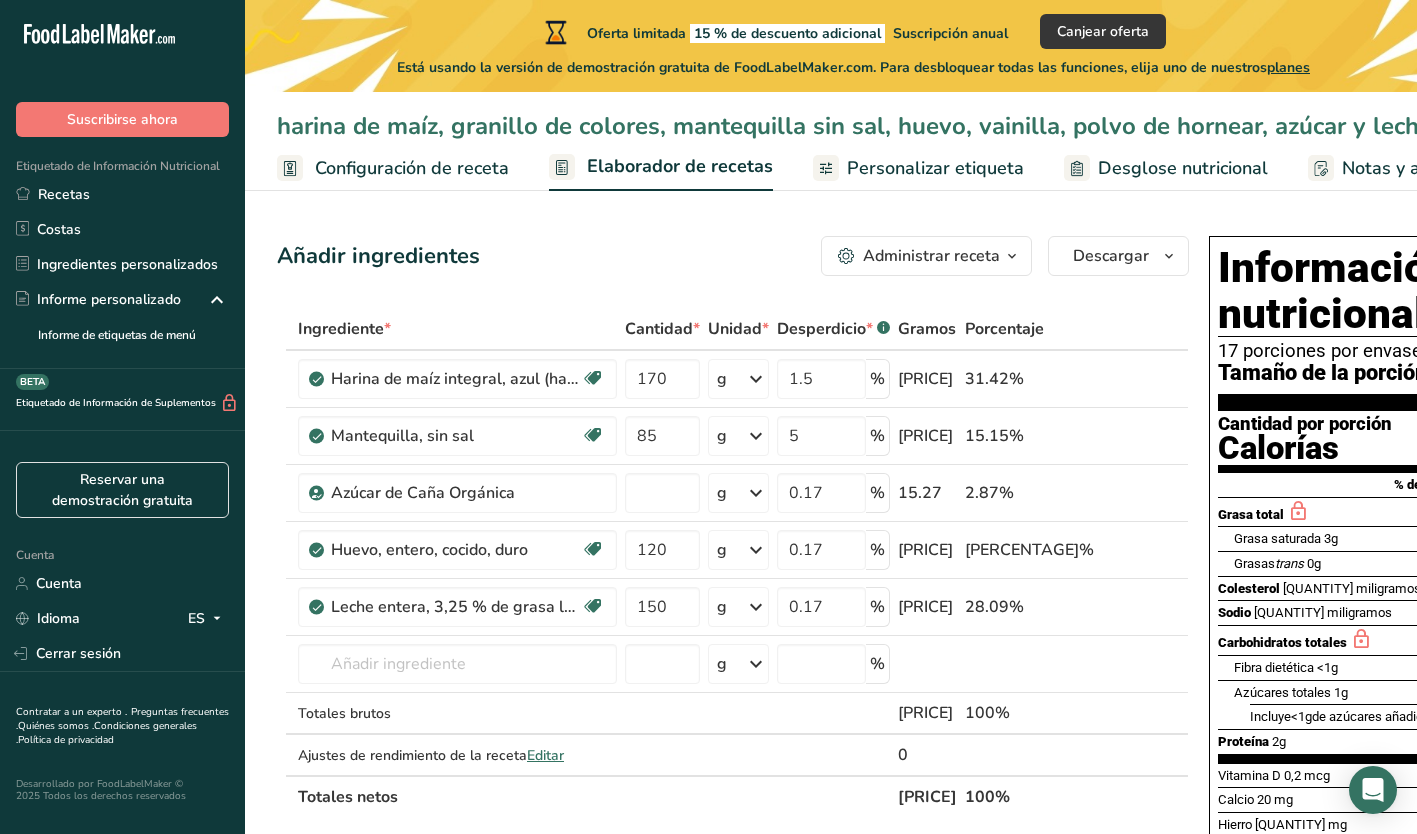 drag, startPoint x: 1144, startPoint y: 379, endPoint x: 1281, endPoint y: 221, distance: 209.12436 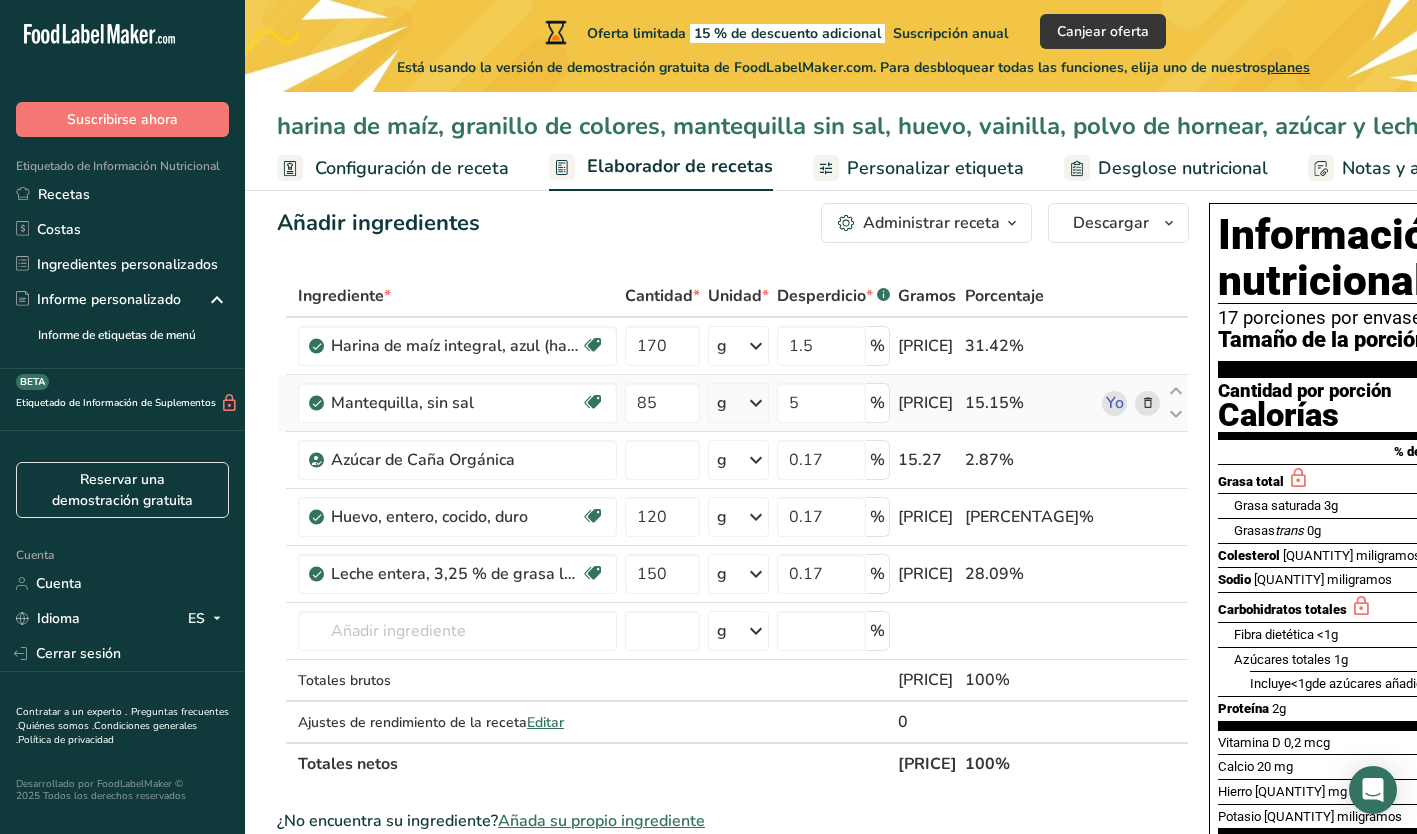 scroll, scrollTop: 38, scrollLeft: 0, axis: vertical 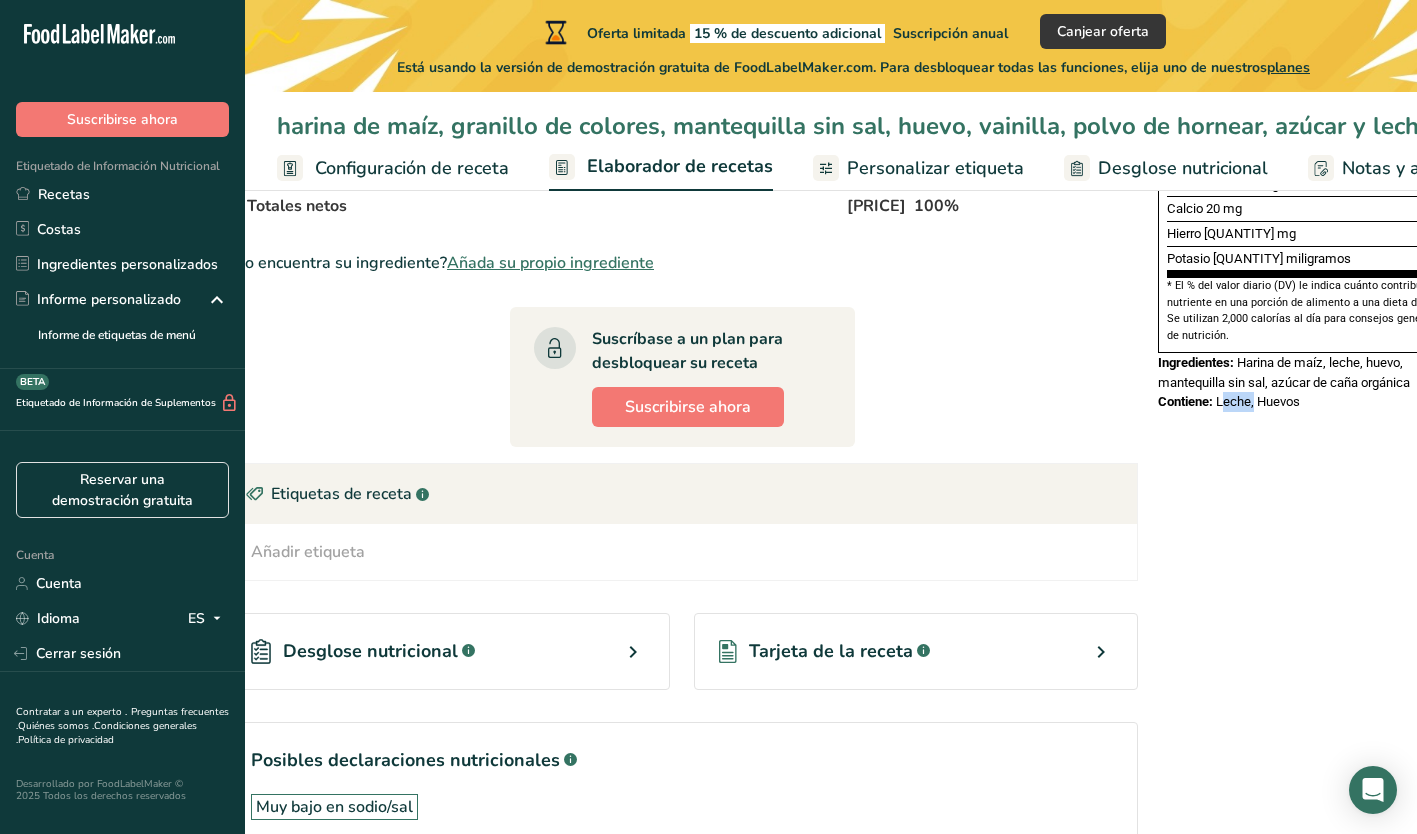 click on "Información nutricional     17 porciones por envase     Tamaño de la porción
31g
Cantidad por porción     Calorías         % del valor diario *       Grasa total             Grasa saturada
3g
14%
Grasas  trans      0g       Colesterol     35 miligramos
12%
Sodio     15 miligramos
1%
Carbohidratos totales             Fibra dietética
<1g
3%
Azúcares totales
1g
Incluye
<1g
de azúcares añadidos
2%
Proteína
2g
Vitamina D     0,2 mcg
0%
Calcio     20 mg
2%
Hierro     0,3 mg
2%
Potasio     60 miligramos
2%" at bounding box center (1310, 277) 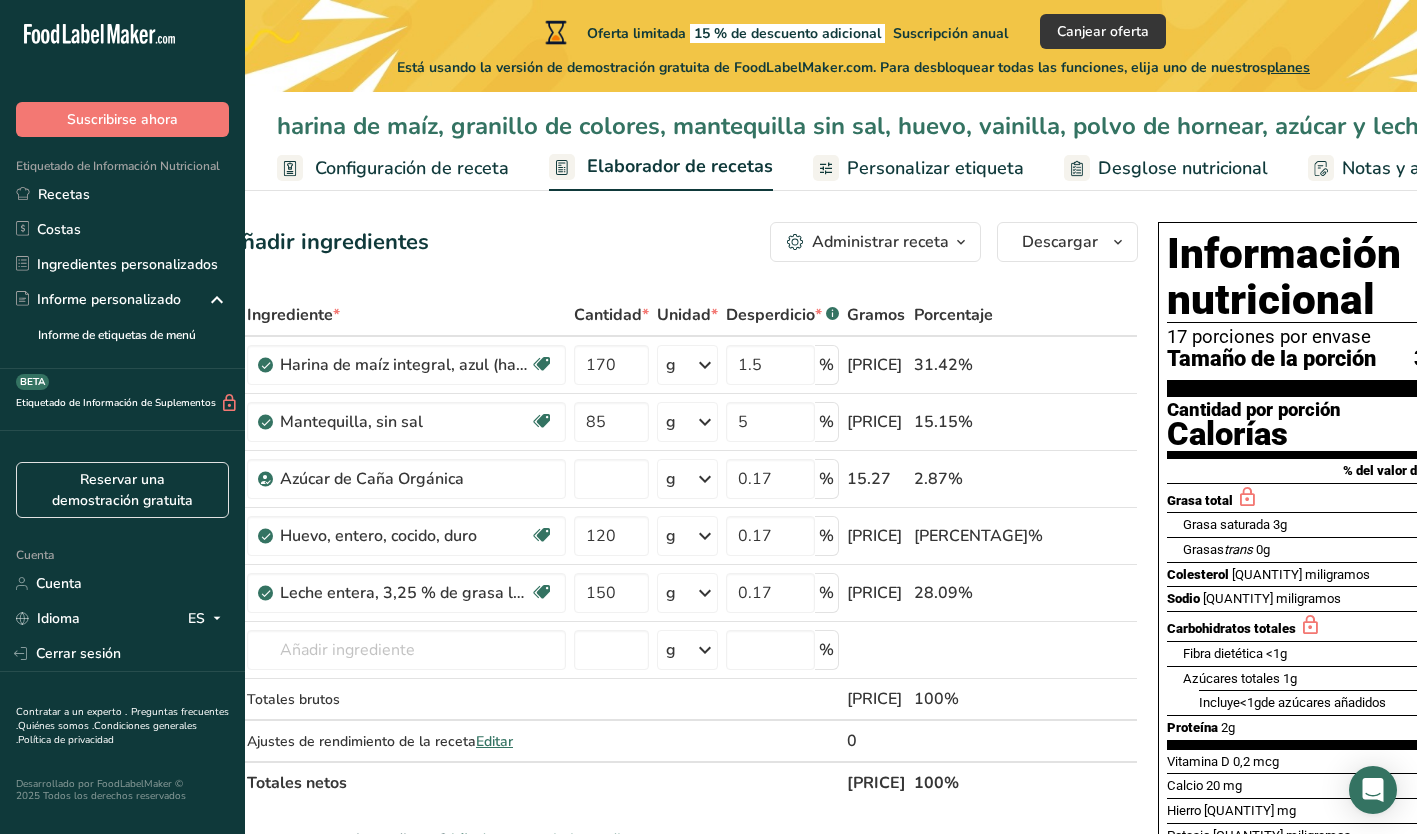 scroll, scrollTop: 12, scrollLeft: 0, axis: vertical 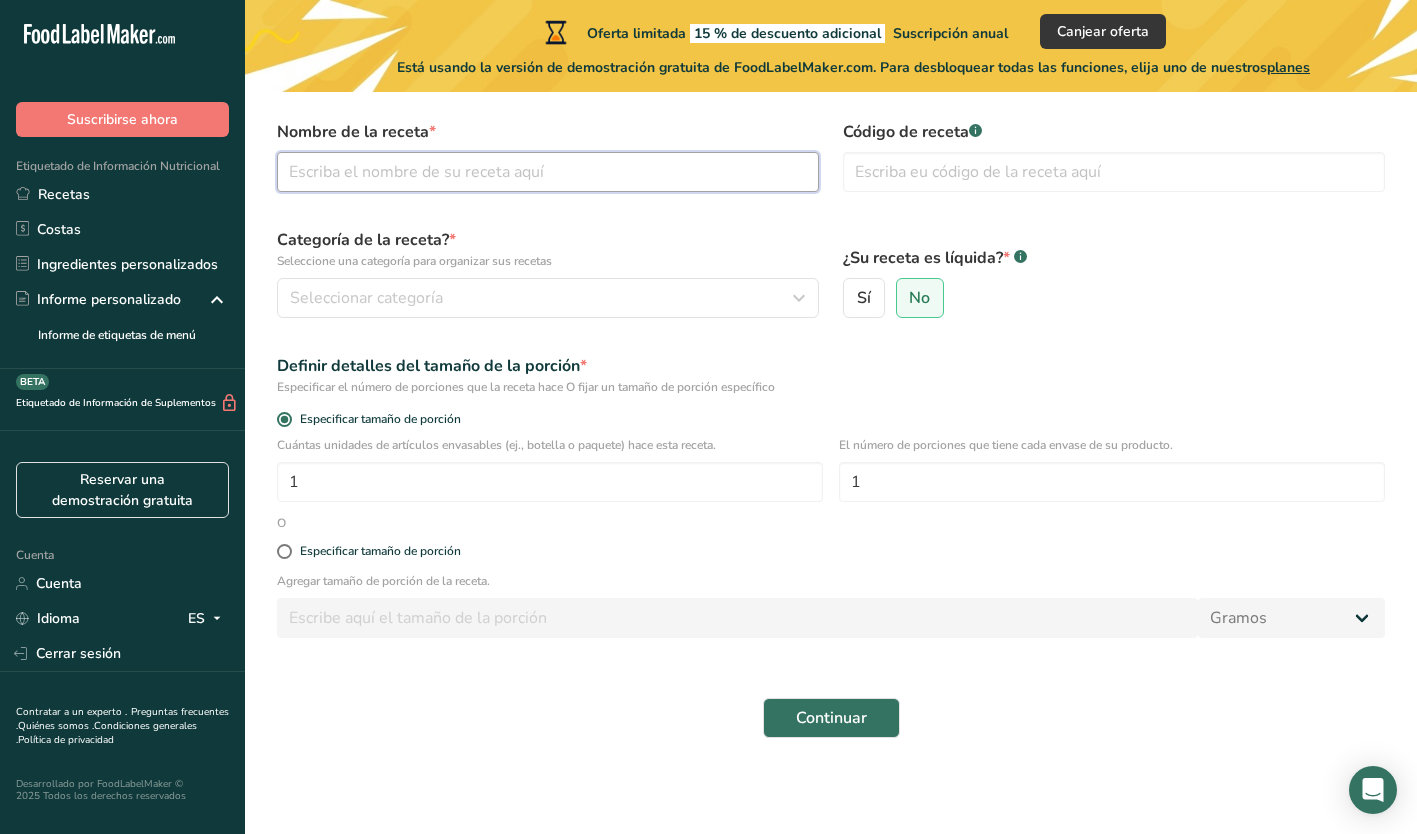 click at bounding box center [548, 172] 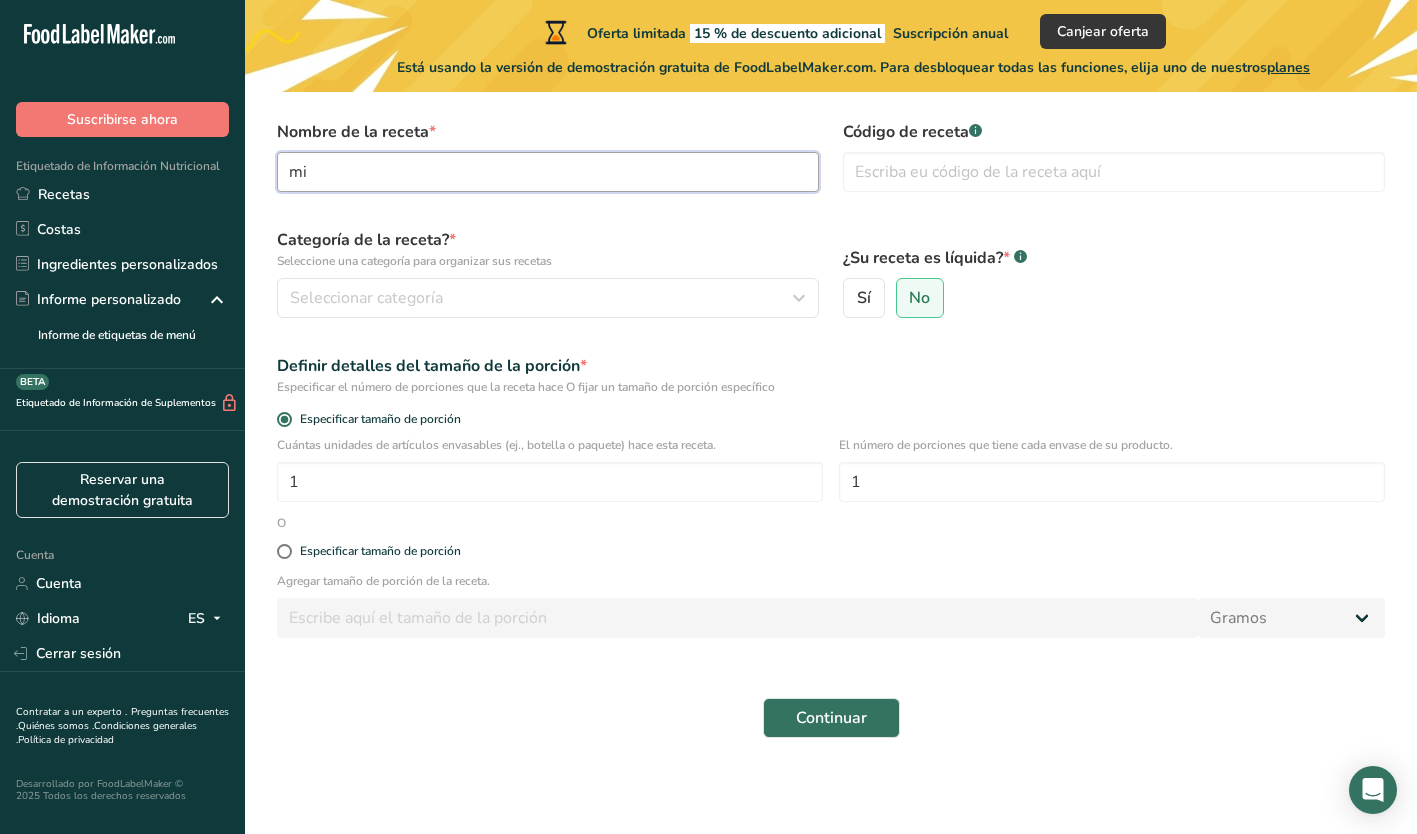 type on "m" 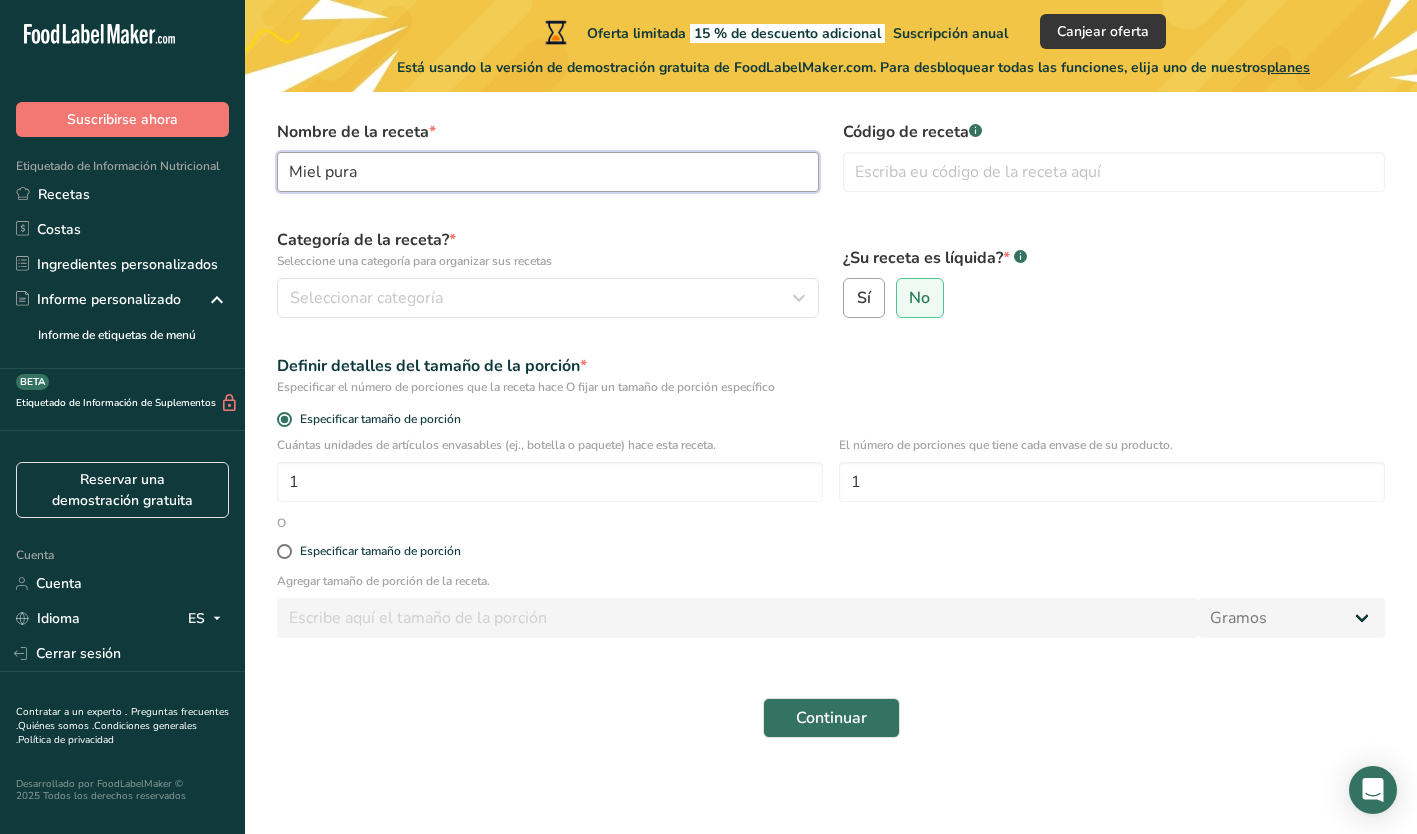 type on "Miel pura" 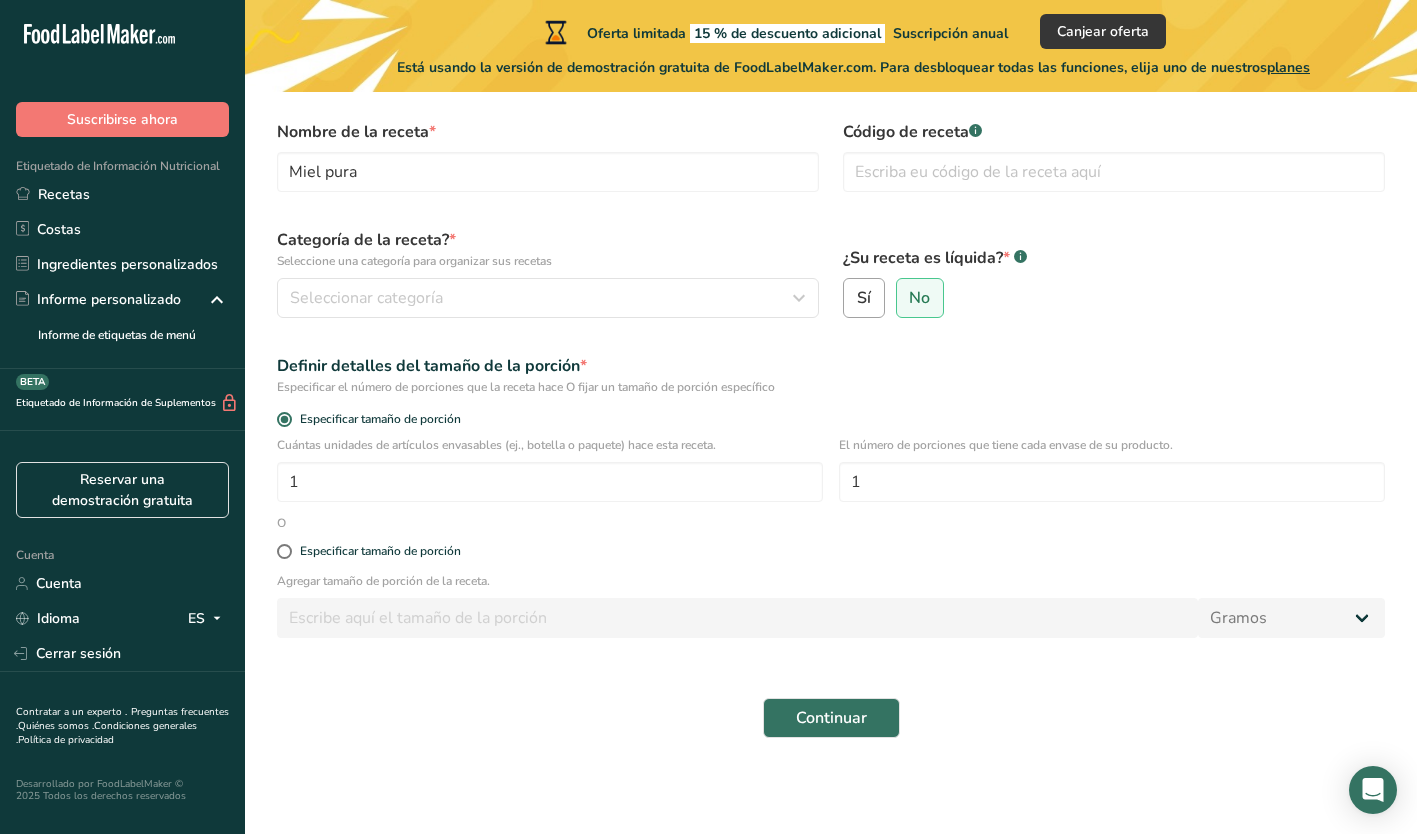 click on "Sí" at bounding box center (864, 298) 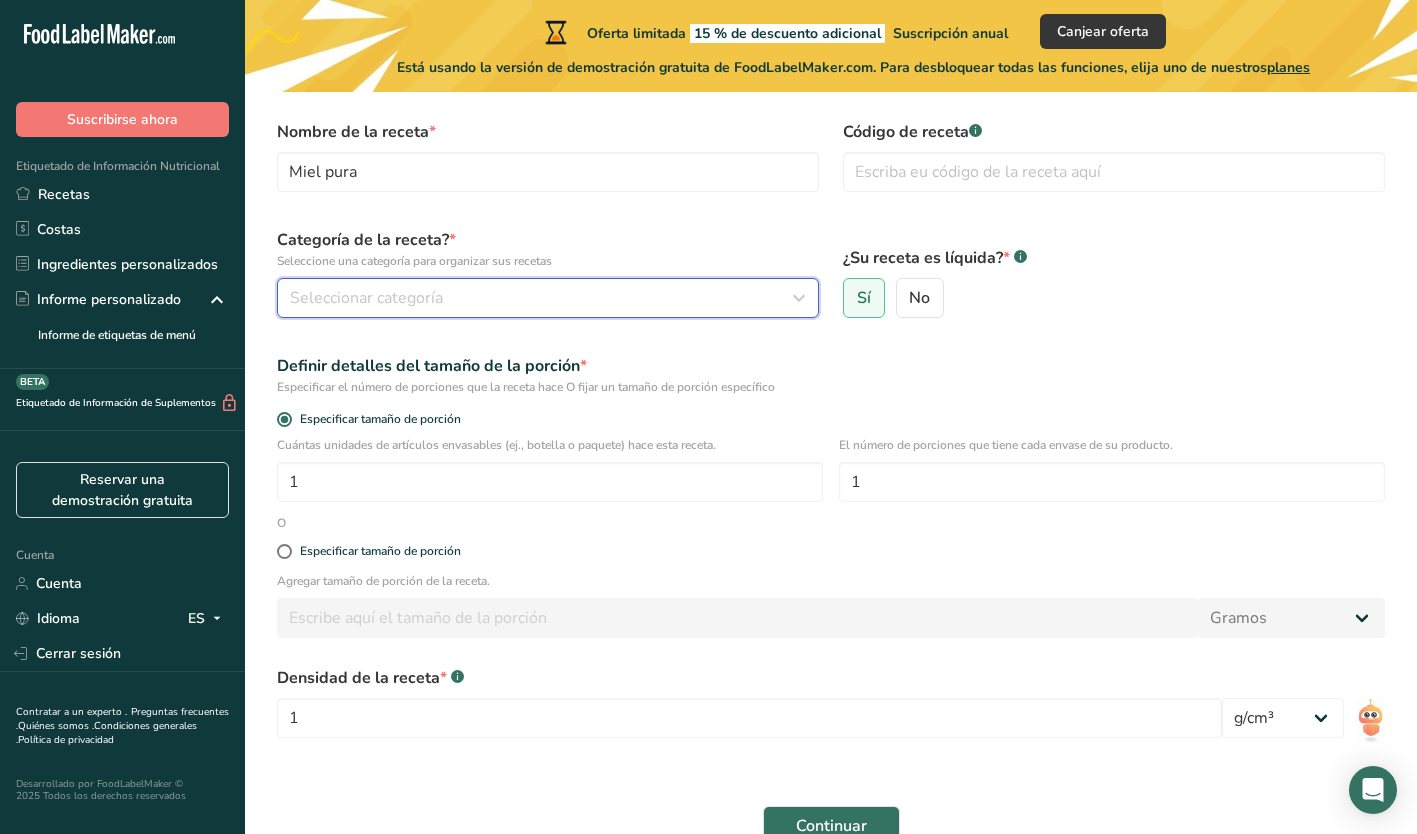 click on "Seleccionar categoría" at bounding box center (542, 298) 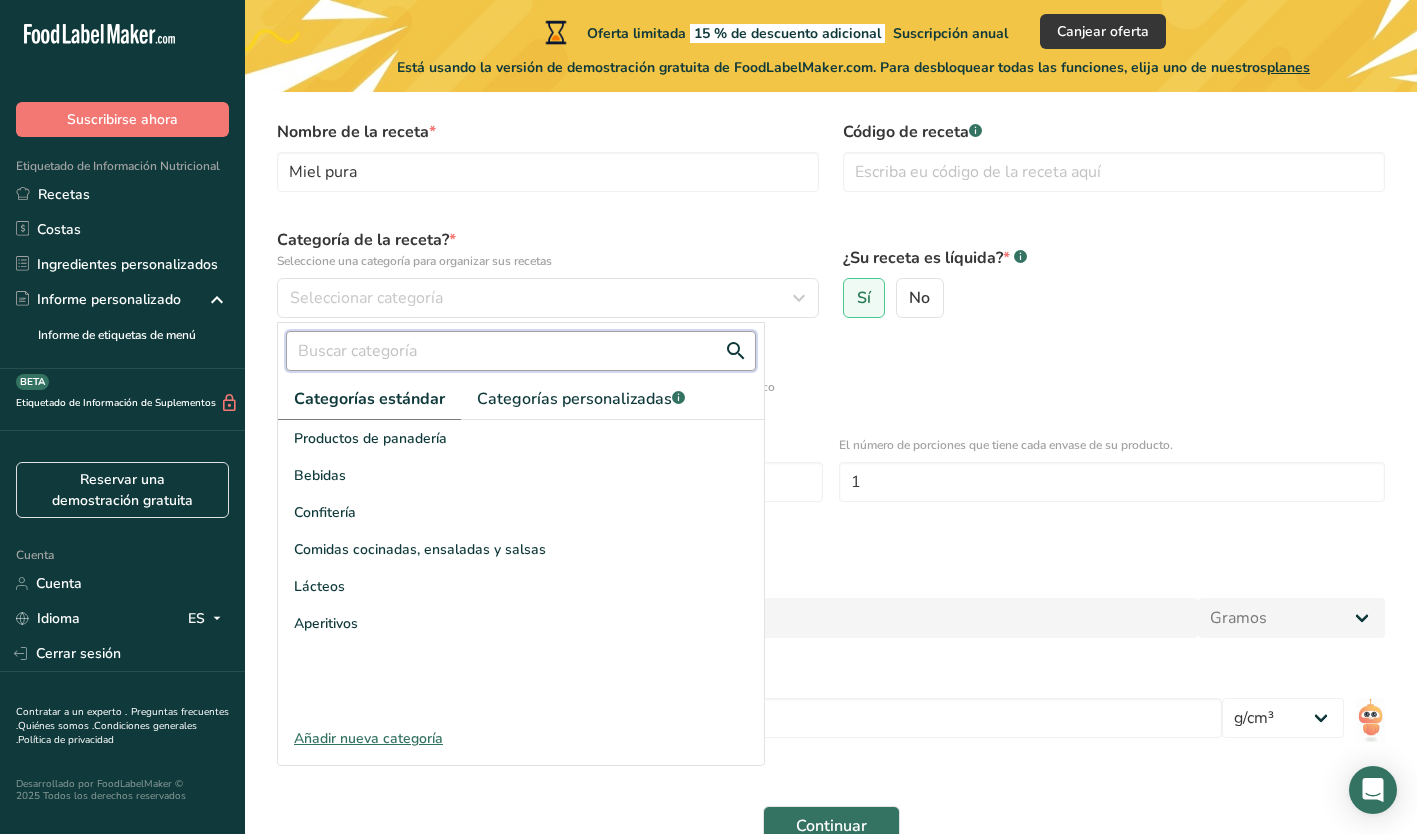 click at bounding box center [521, 351] 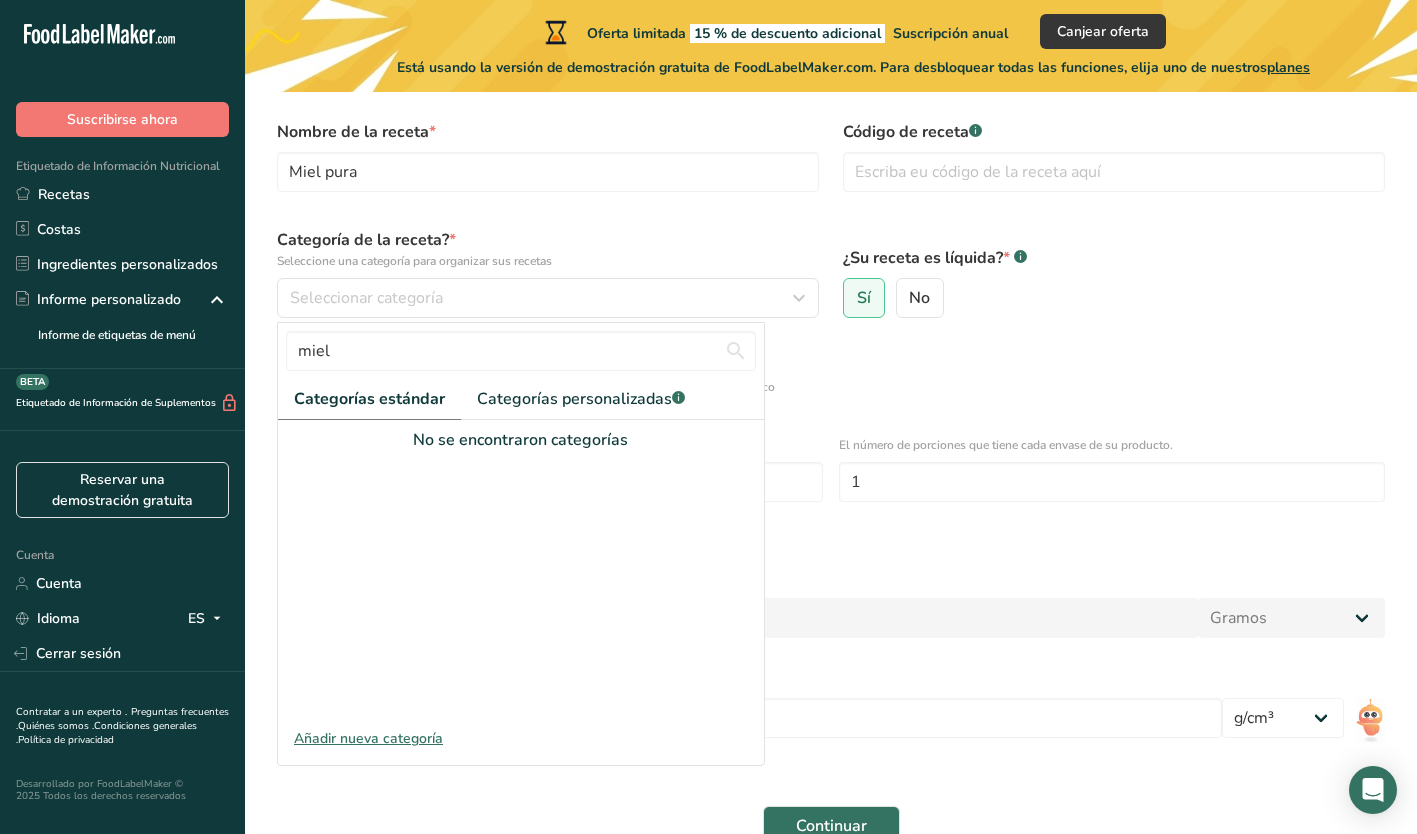 click on "Especificar el número de porciones que la receta hace O fijar un tamaño de porción específico" at bounding box center [831, 387] 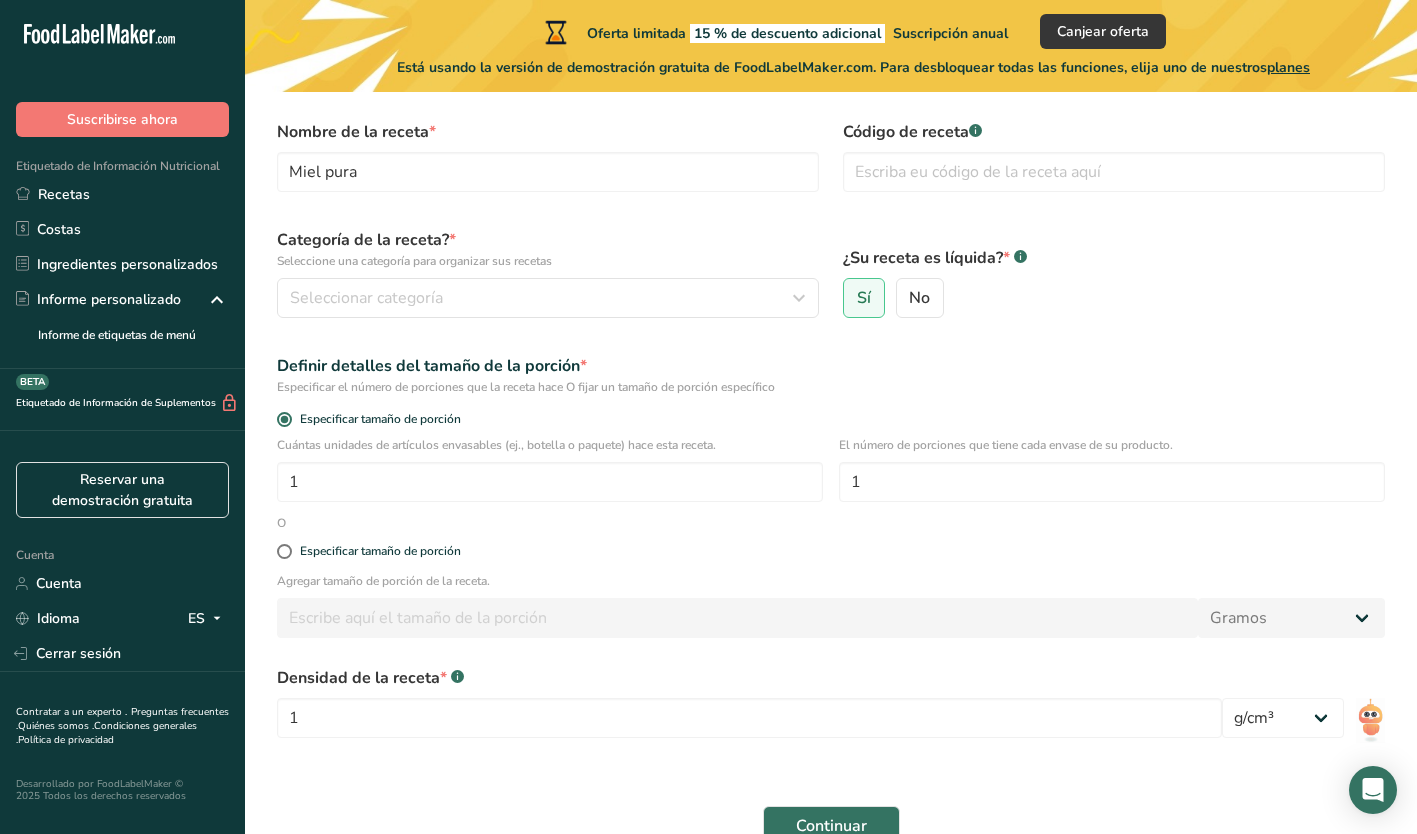click on "Especificar el número de porciones que la receta hace O fijar un tamaño de porción específico" at bounding box center (831, 387) 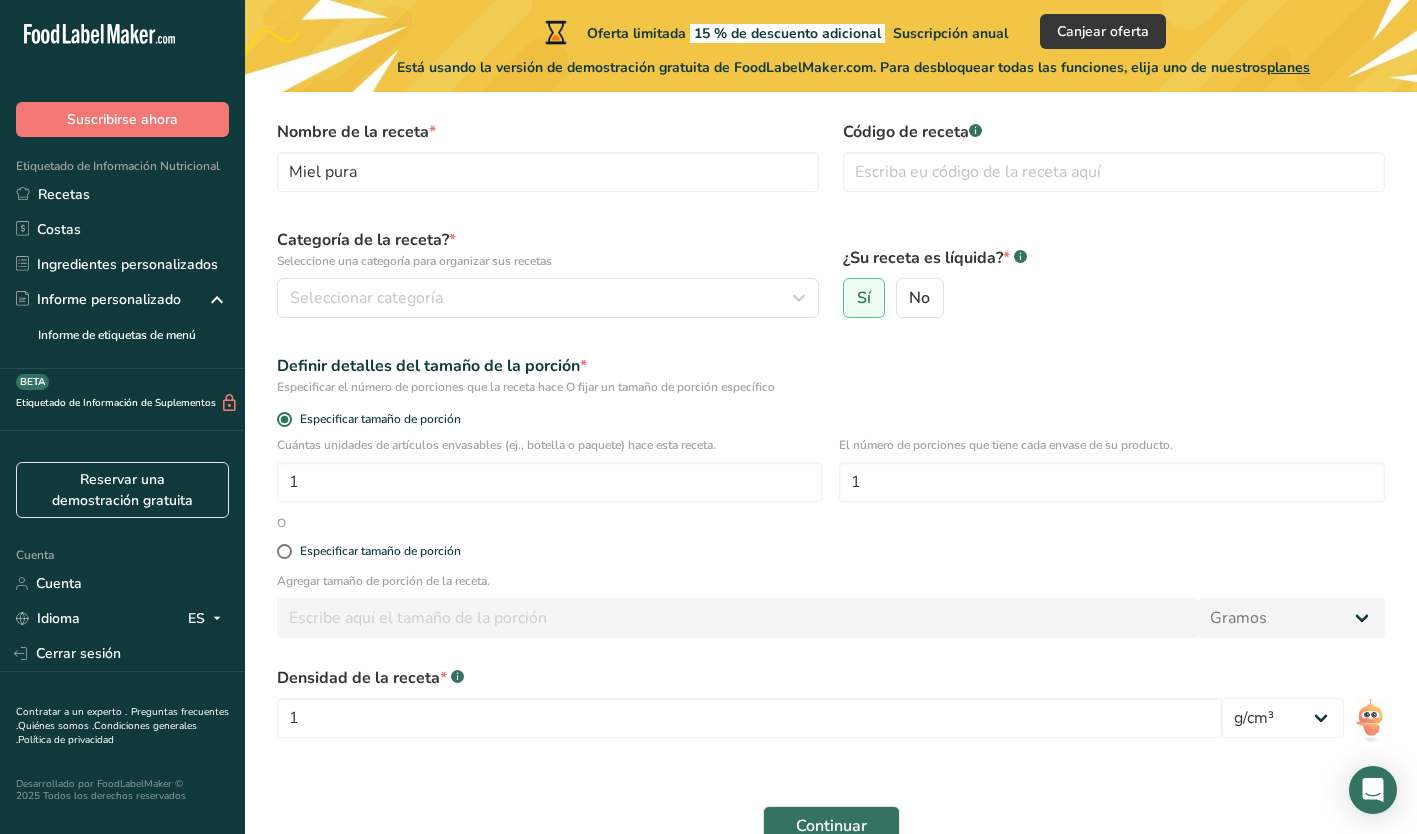 scroll, scrollTop: 185, scrollLeft: 0, axis: vertical 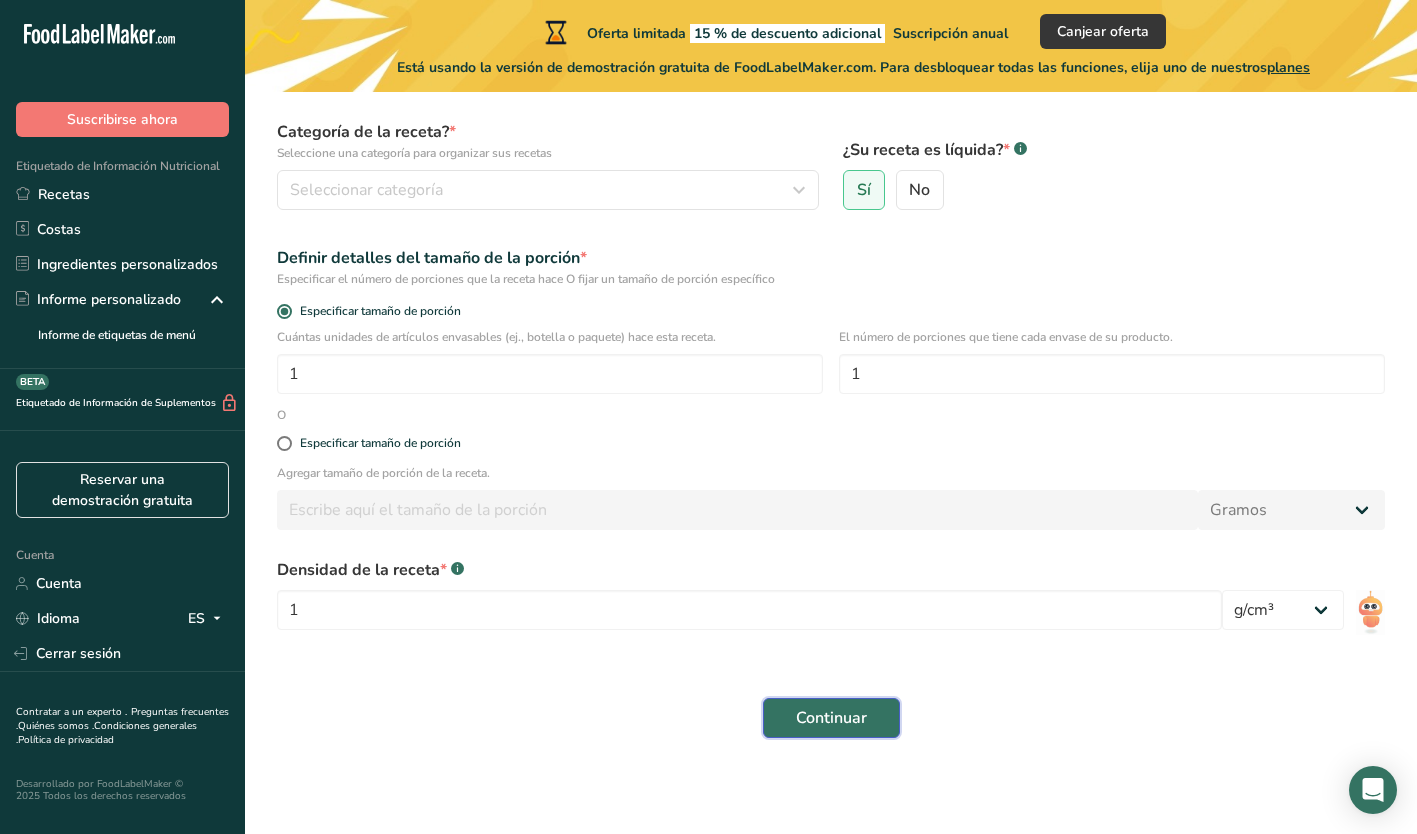 click on "Continuar" at bounding box center [831, 718] 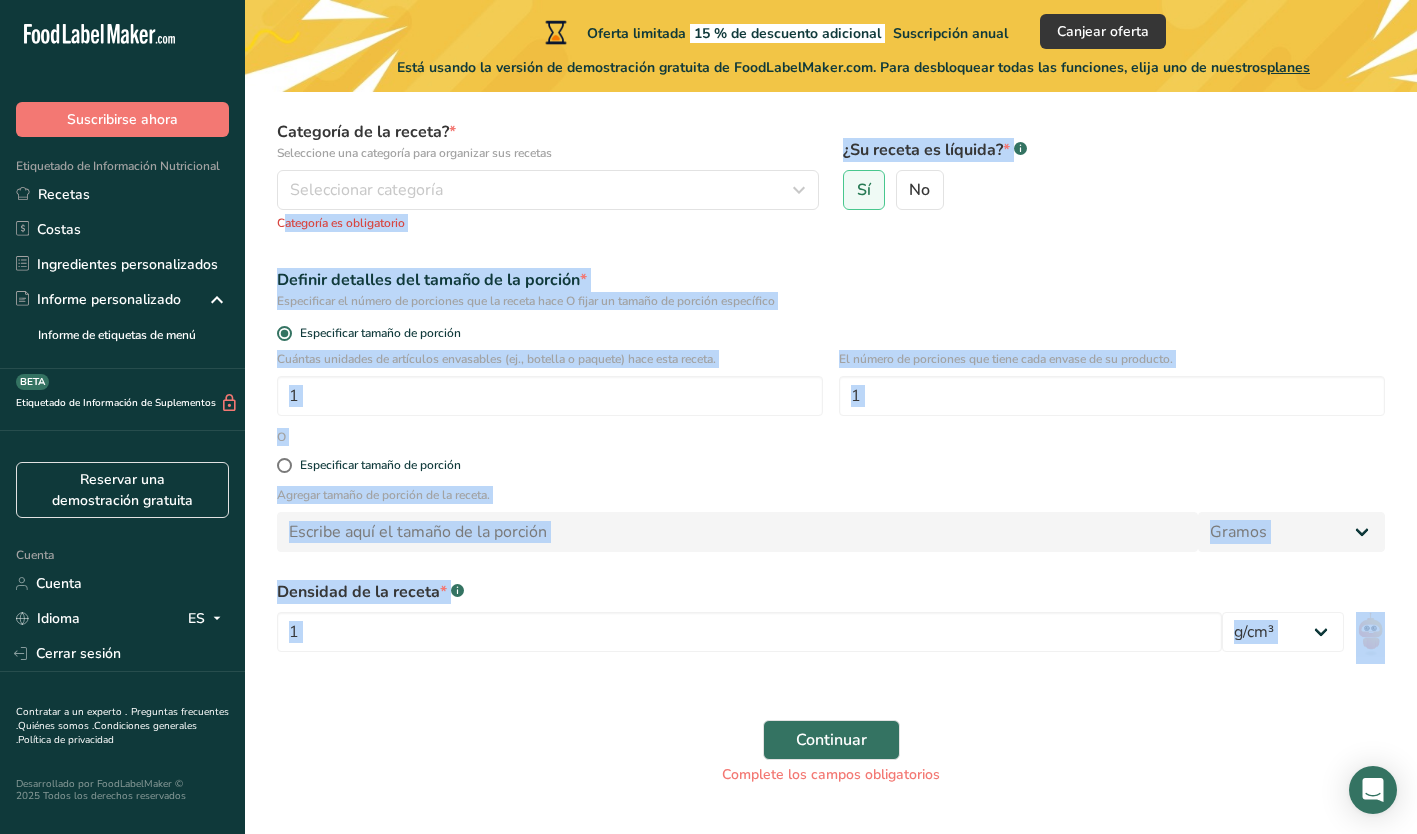 drag, startPoint x: 834, startPoint y: 709, endPoint x: 590, endPoint y: 130, distance: 628.3128 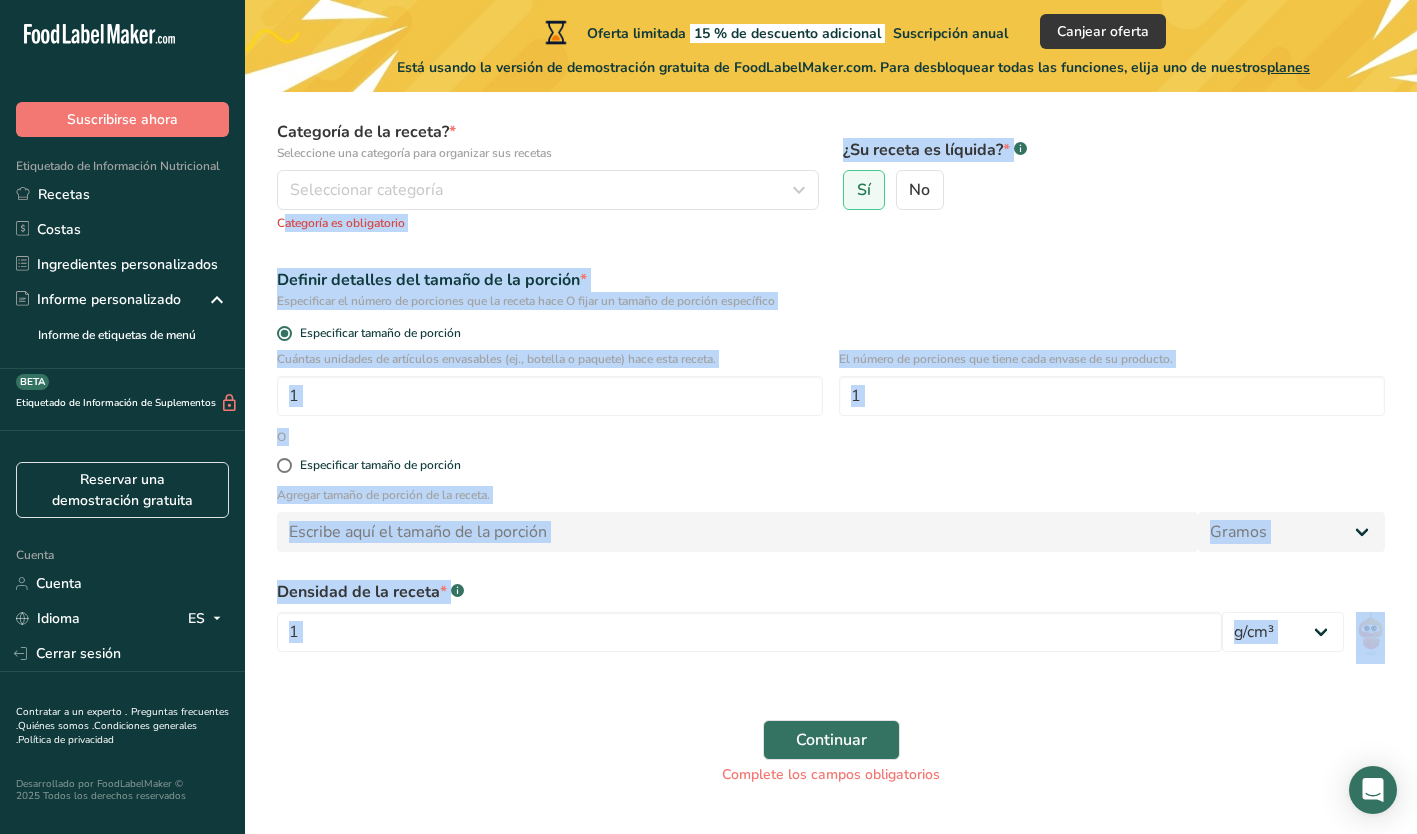 click on "Nombre de la receta *   Miel pura
Código de receta
.a-a{fill:#347362;}.b-a{fill:#fff;}
Categoría de la receta? *
Seleccione una categoría para organizar sus recetas
Seleccionar categoría     miel
Categorías estándar
Categorías personalizadas
.a-a{fill:#347362;}.b-a{fill:#fff;}
No se encontraron categorías
Añadir nueva categoría
Categoría es obligatorio
¿Su receta es líquida? *   .a-a{fill:#347362;}.b-a{fill:#fff;}           Sí   No
Definir detalles del tamaño de la porción *
Especificar el número de porciones que la receta hace O fijar un tamaño de porción específico
Especificar tamaño de porción
Cuántas unidades de artículos envasables (ej., botella o paquete) hace esta receta.
1     1
O
Mg   Mcg" at bounding box center (831, 398) 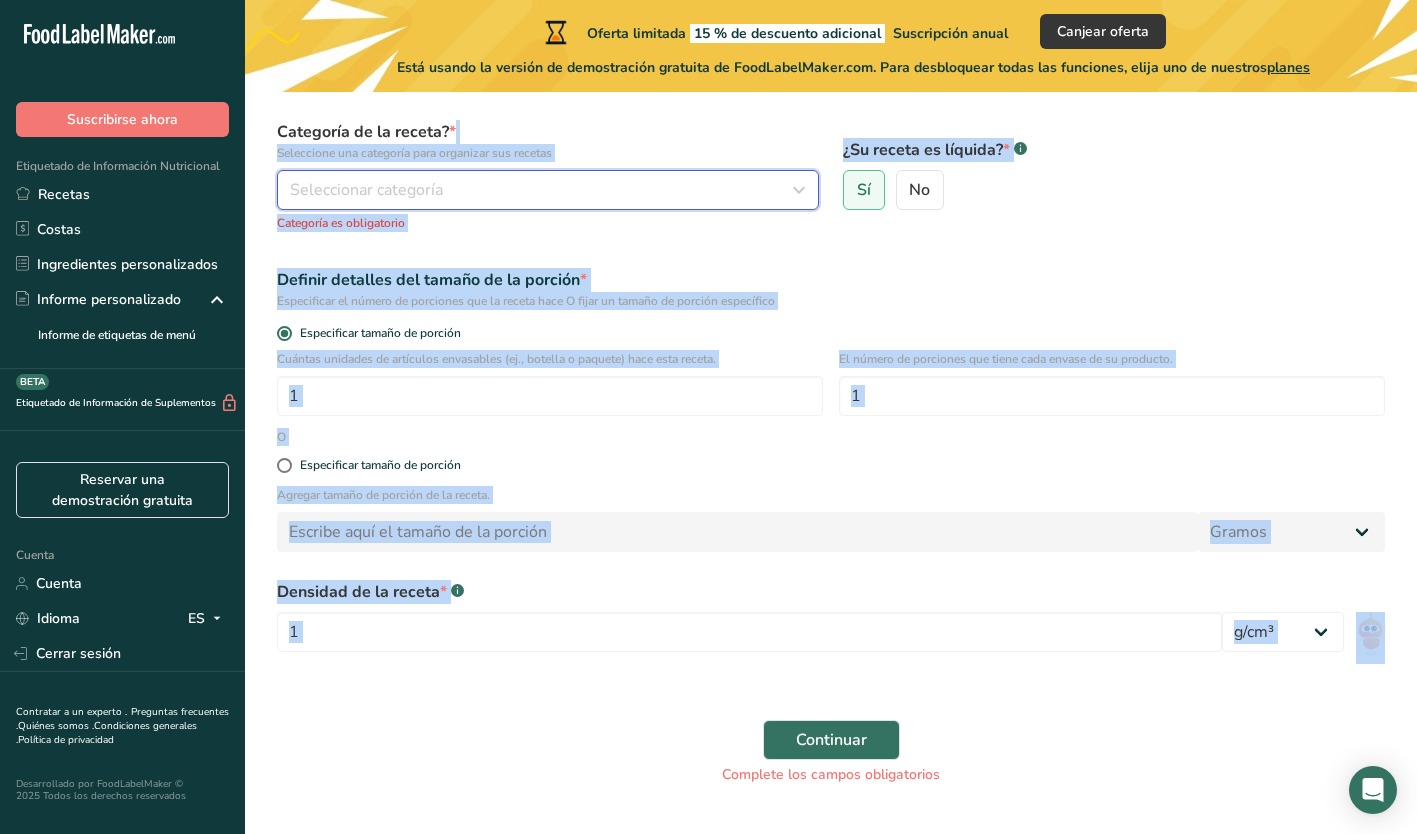drag, startPoint x: 590, startPoint y: 130, endPoint x: 531, endPoint y: 206, distance: 96.2133 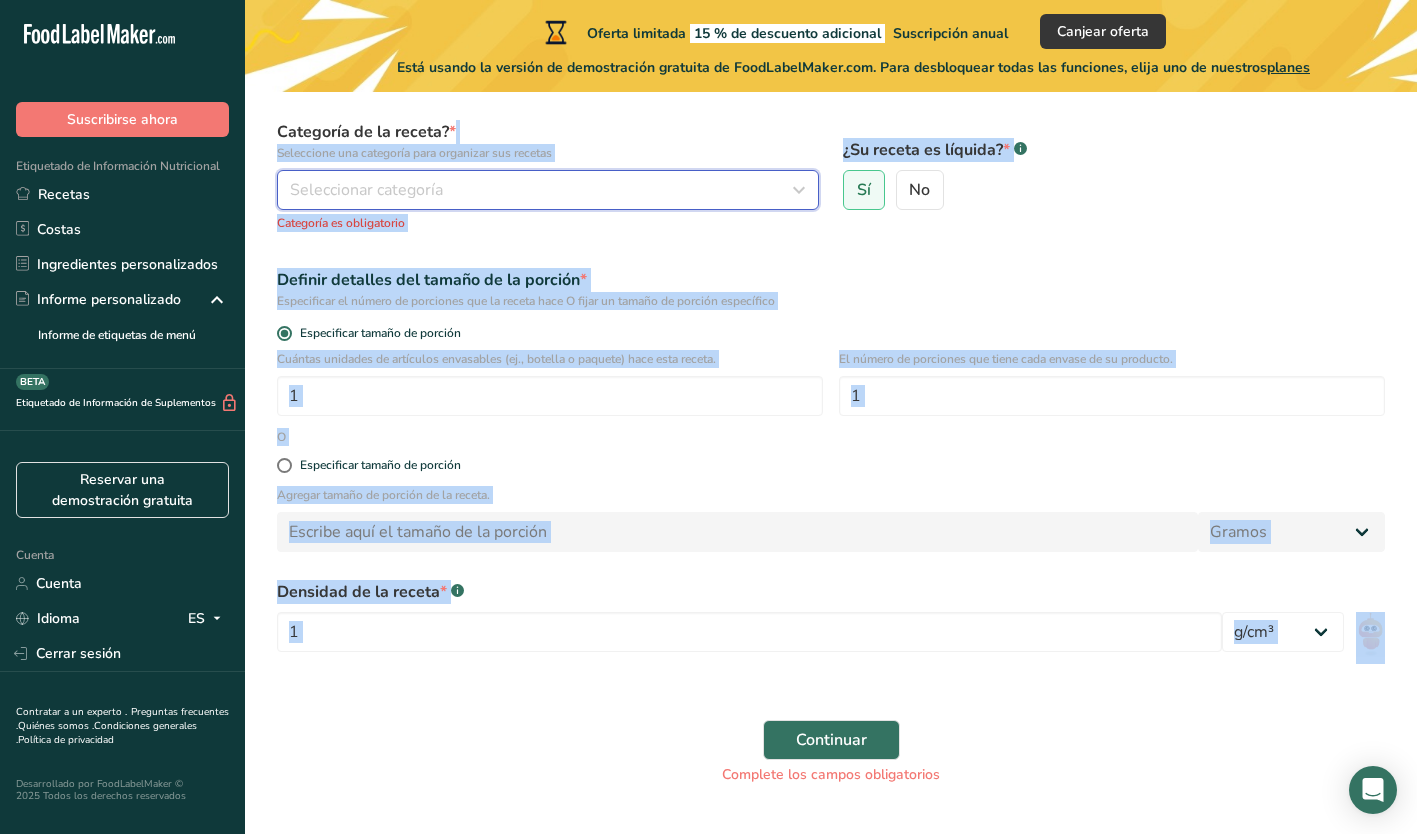 click on "Seleccionar categoría" at bounding box center [548, 190] 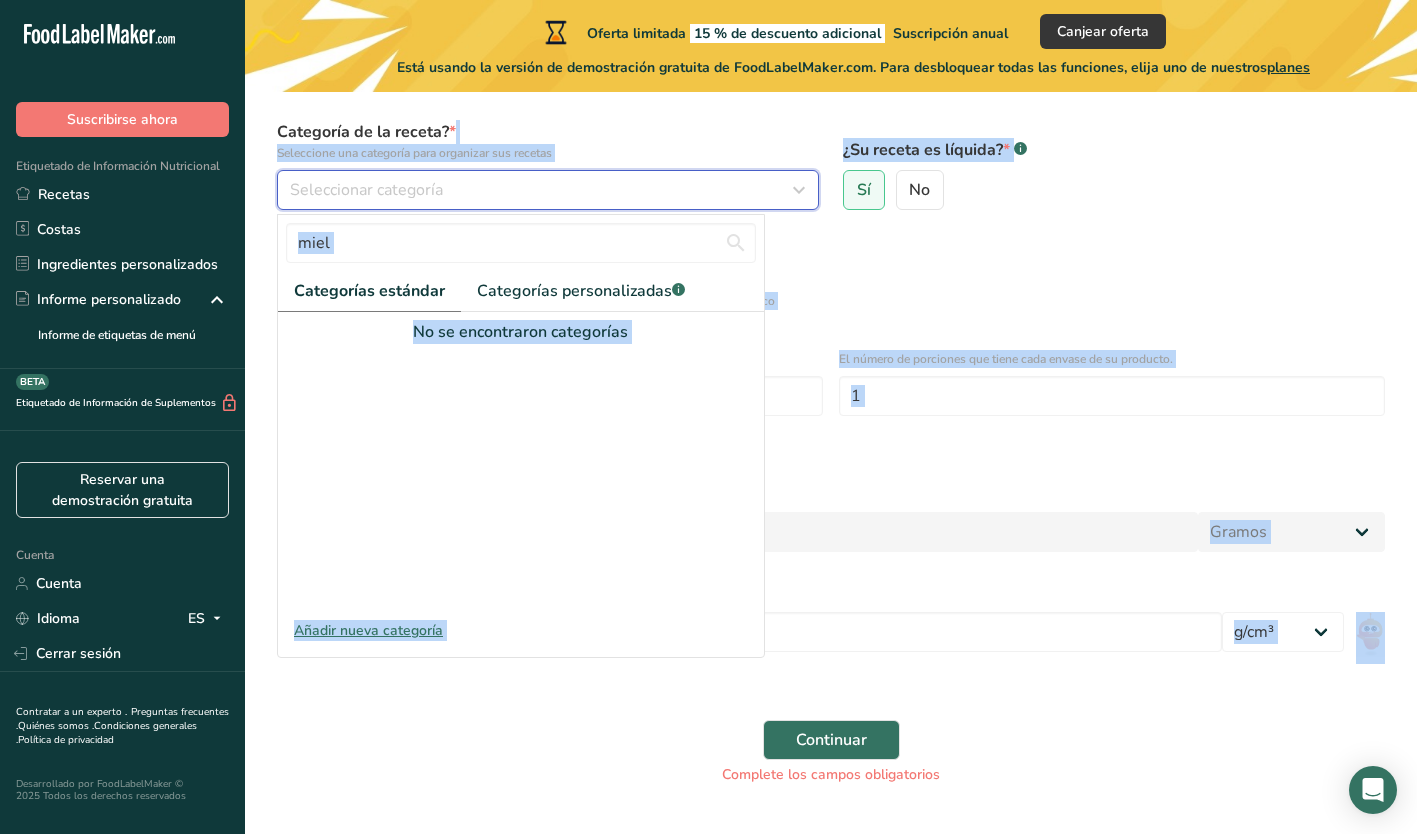 click on "Seleccionar categoría" at bounding box center [548, 190] 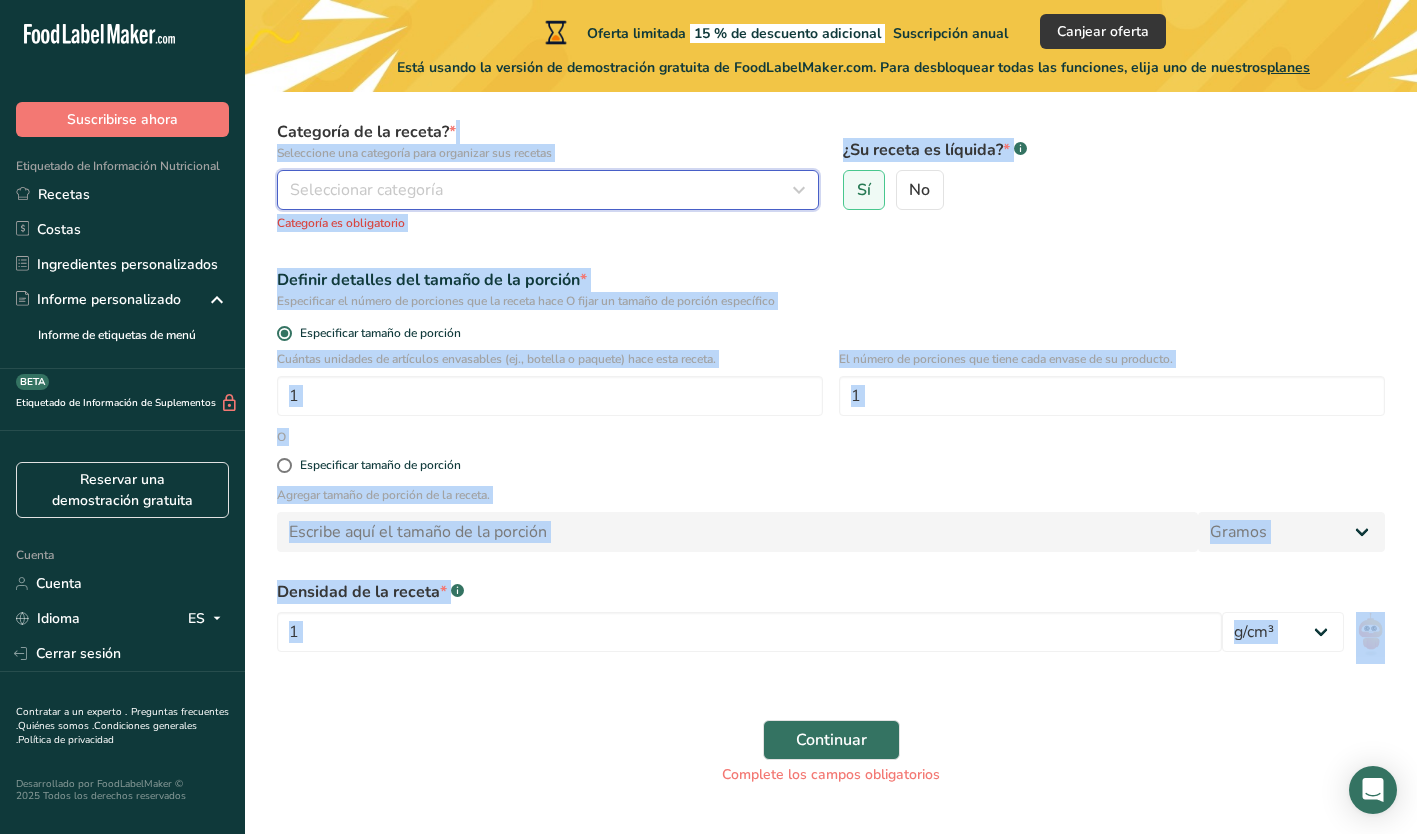 click at bounding box center [799, 190] 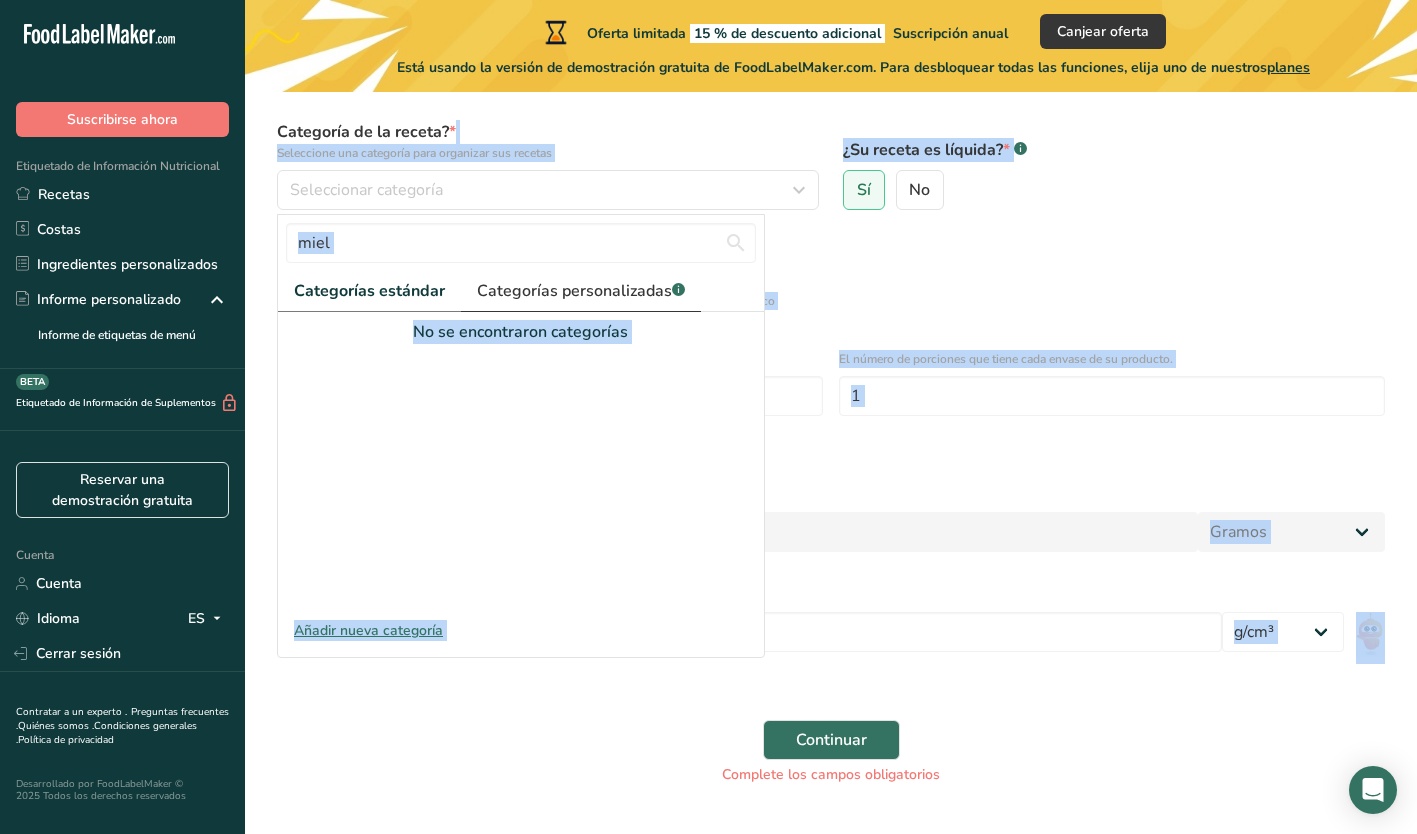 click on "Categorías personalizadas" at bounding box center (574, 291) 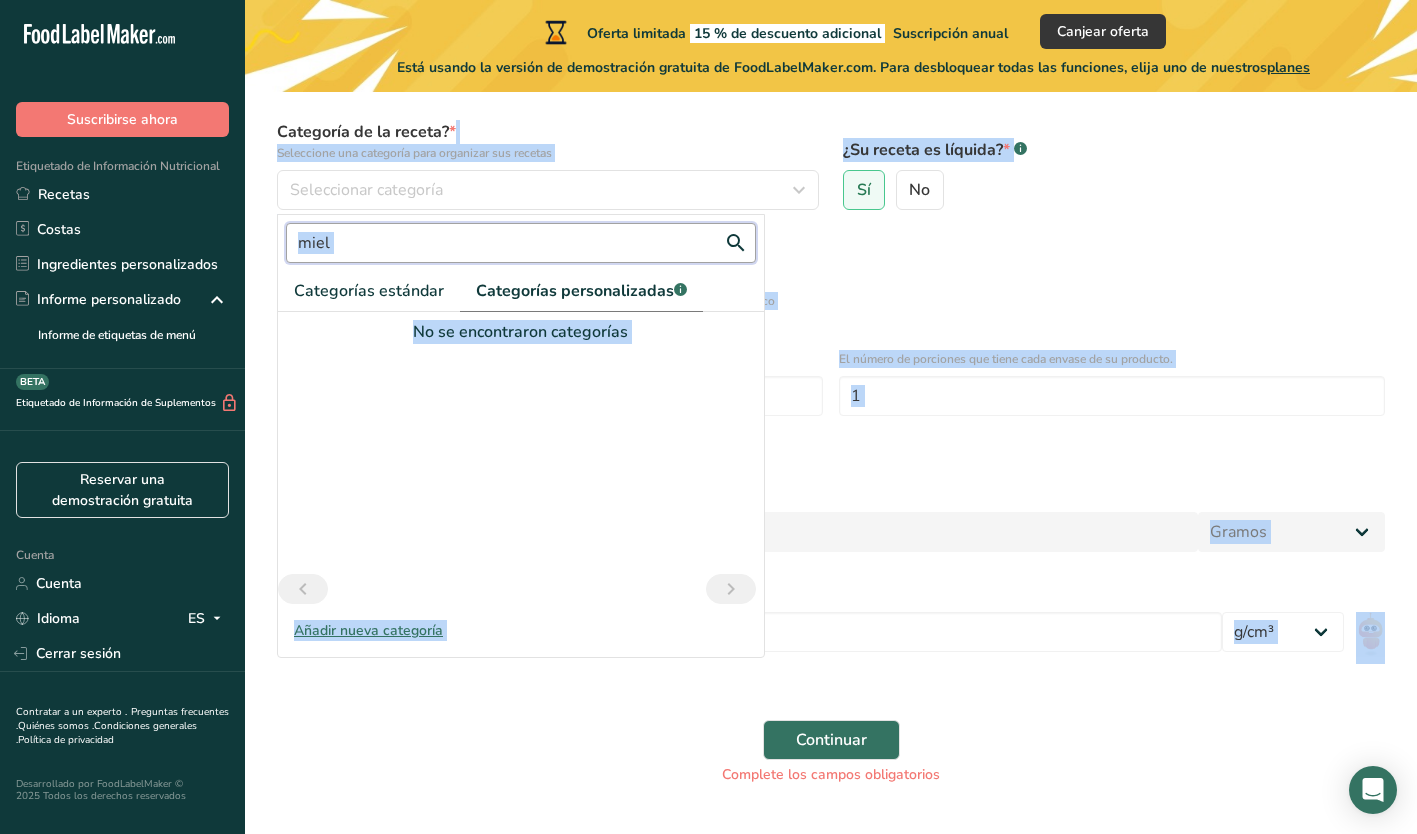 click on "miel" at bounding box center [521, 243] 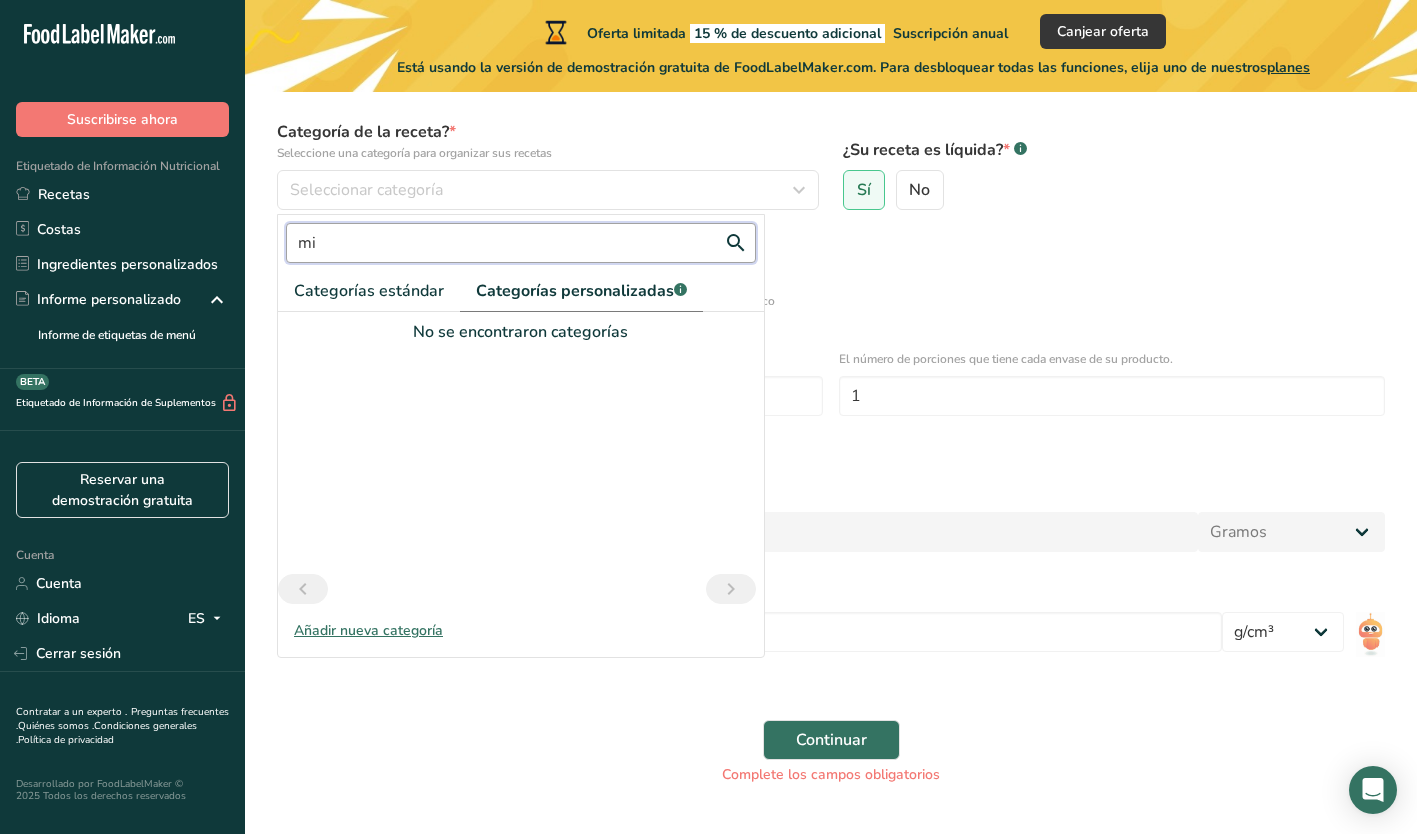 type on "m" 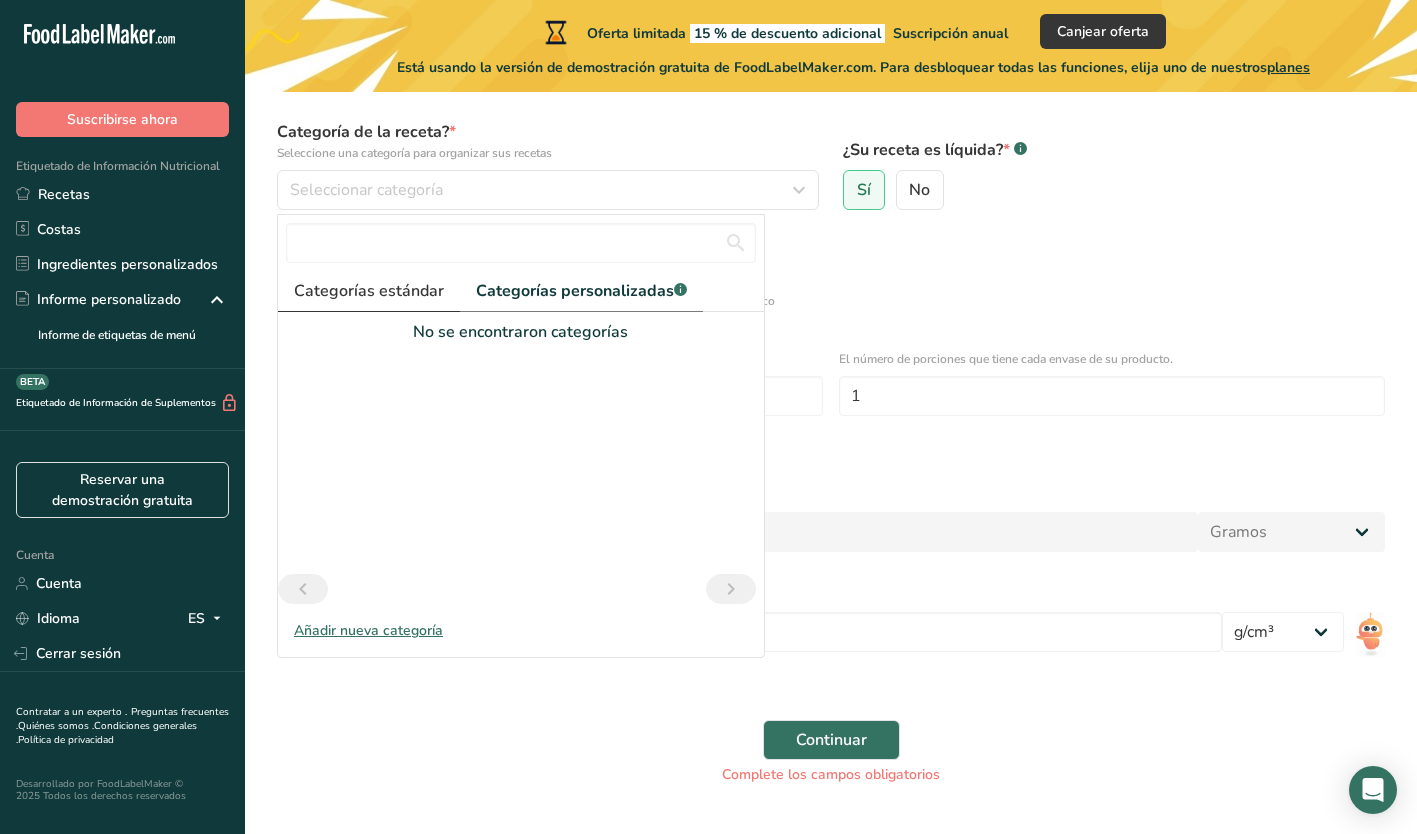 click on "Categorías estándar" at bounding box center (369, 291) 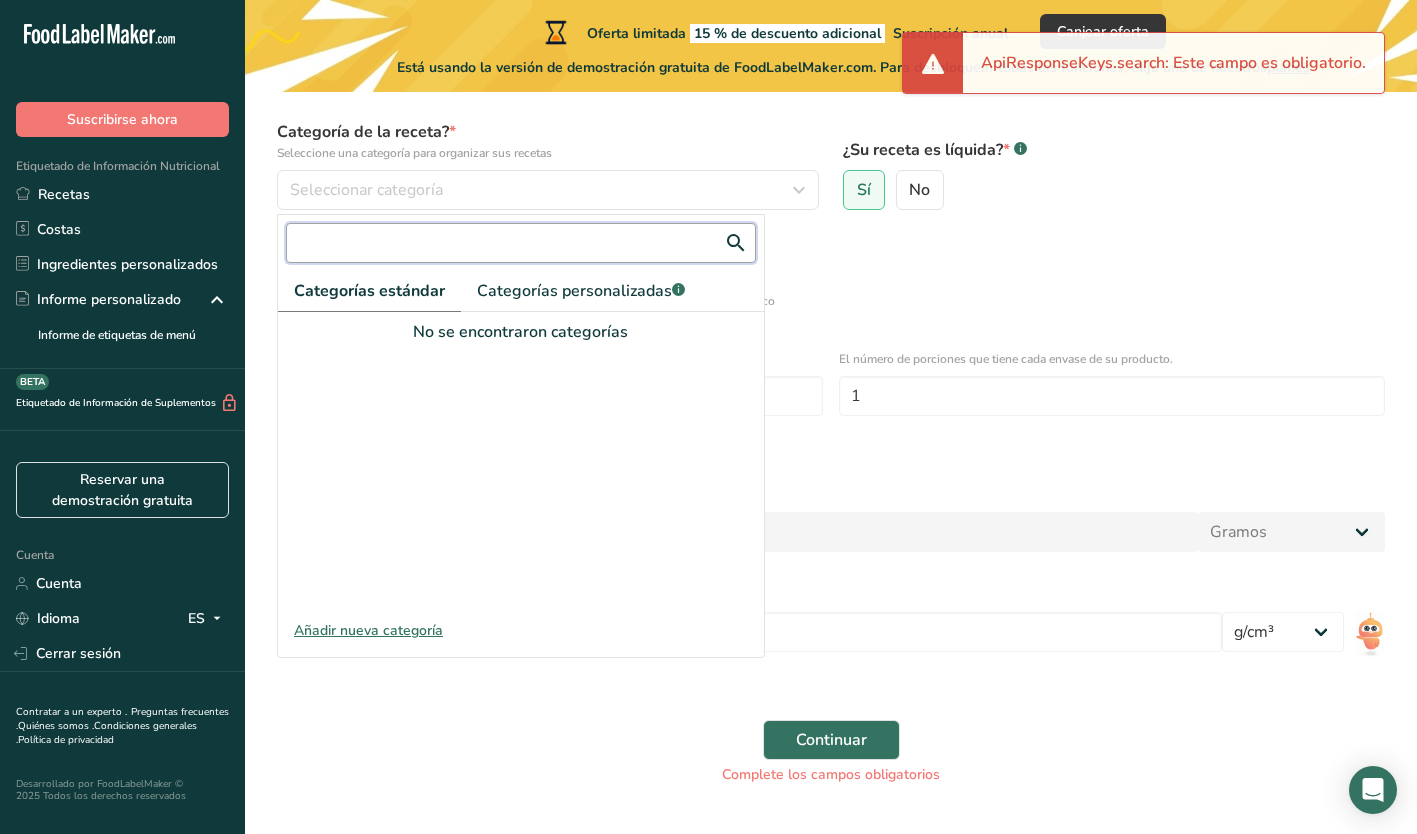 click at bounding box center (521, 243) 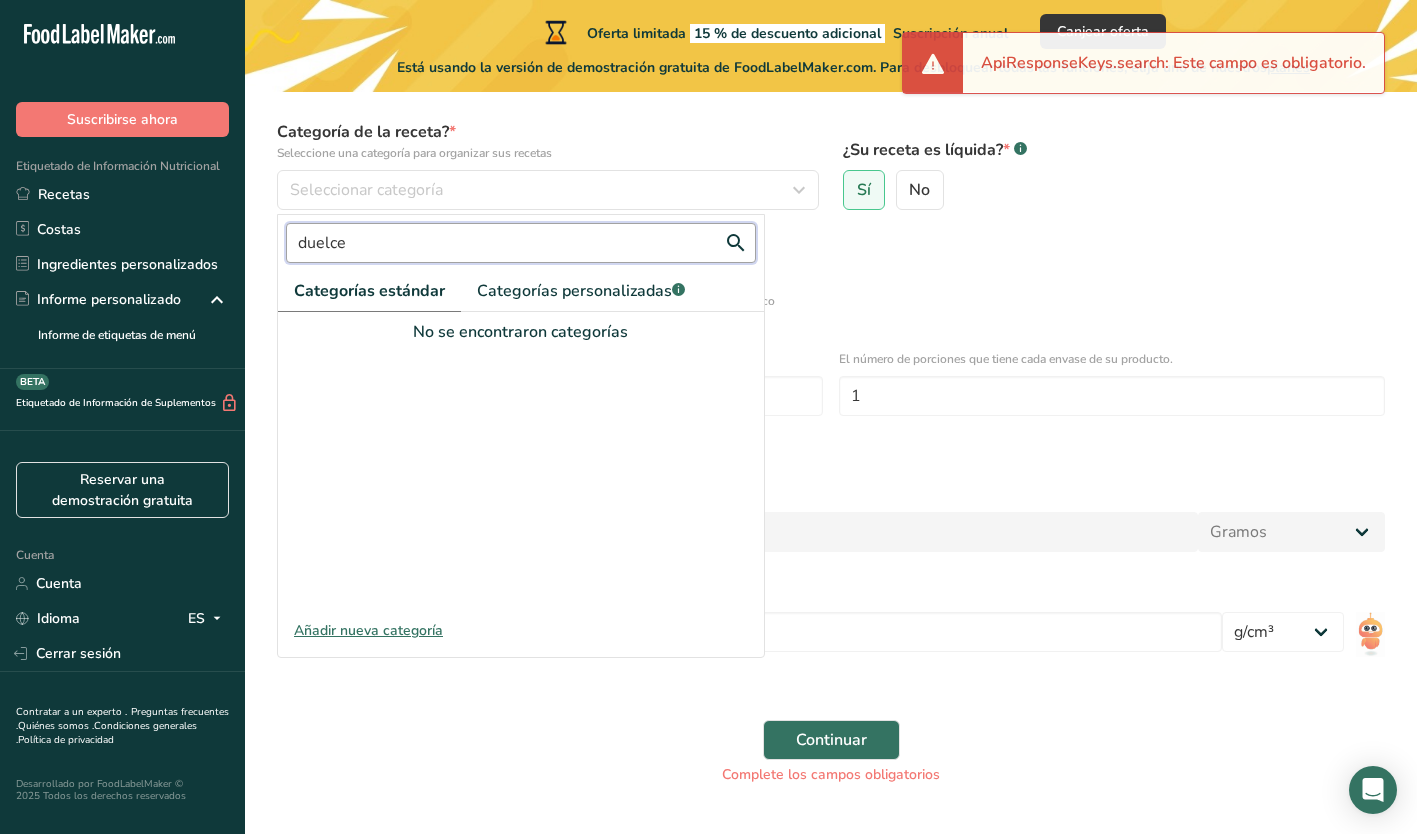 click on "Continuar" at bounding box center (831, 740) 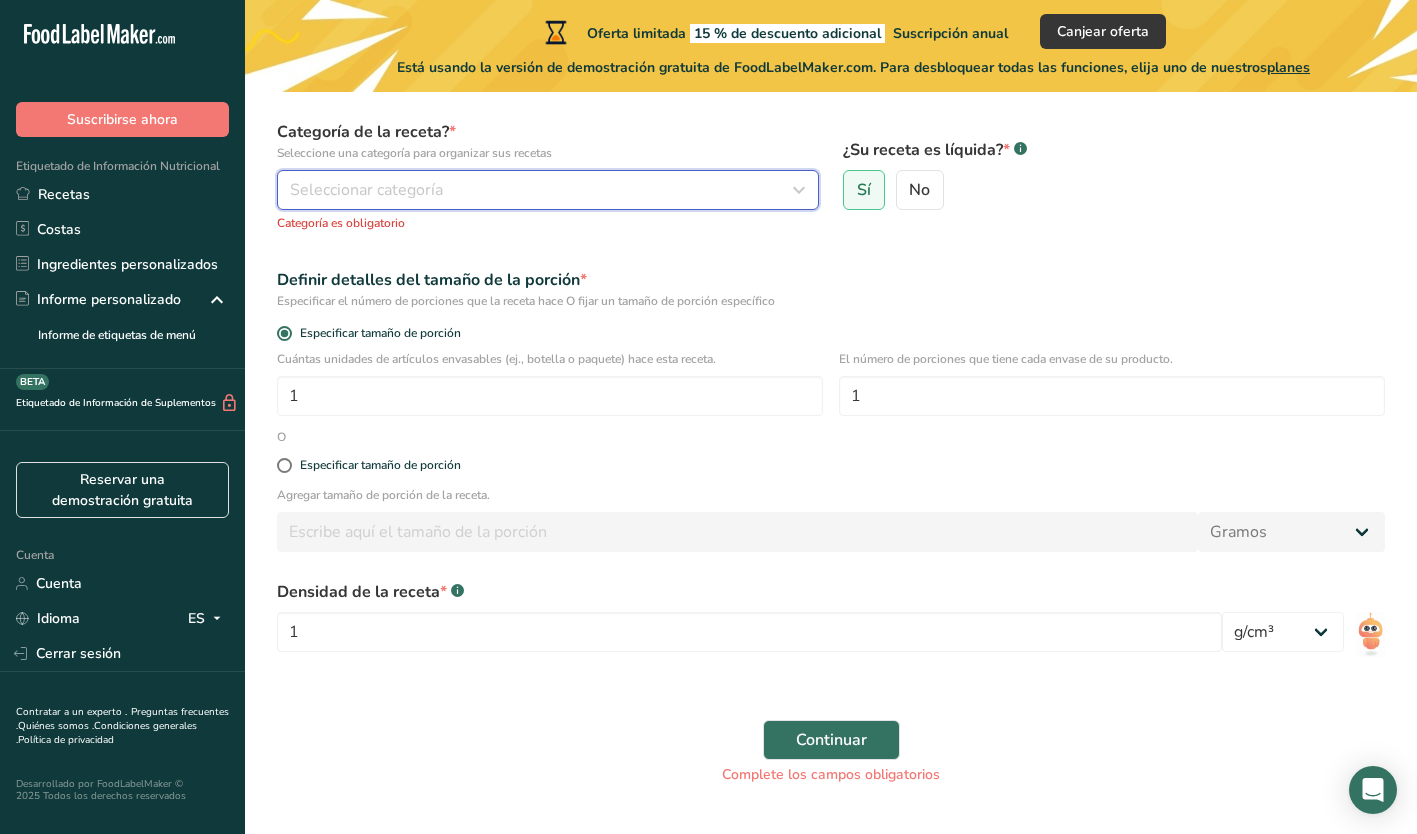 click at bounding box center (799, 190) 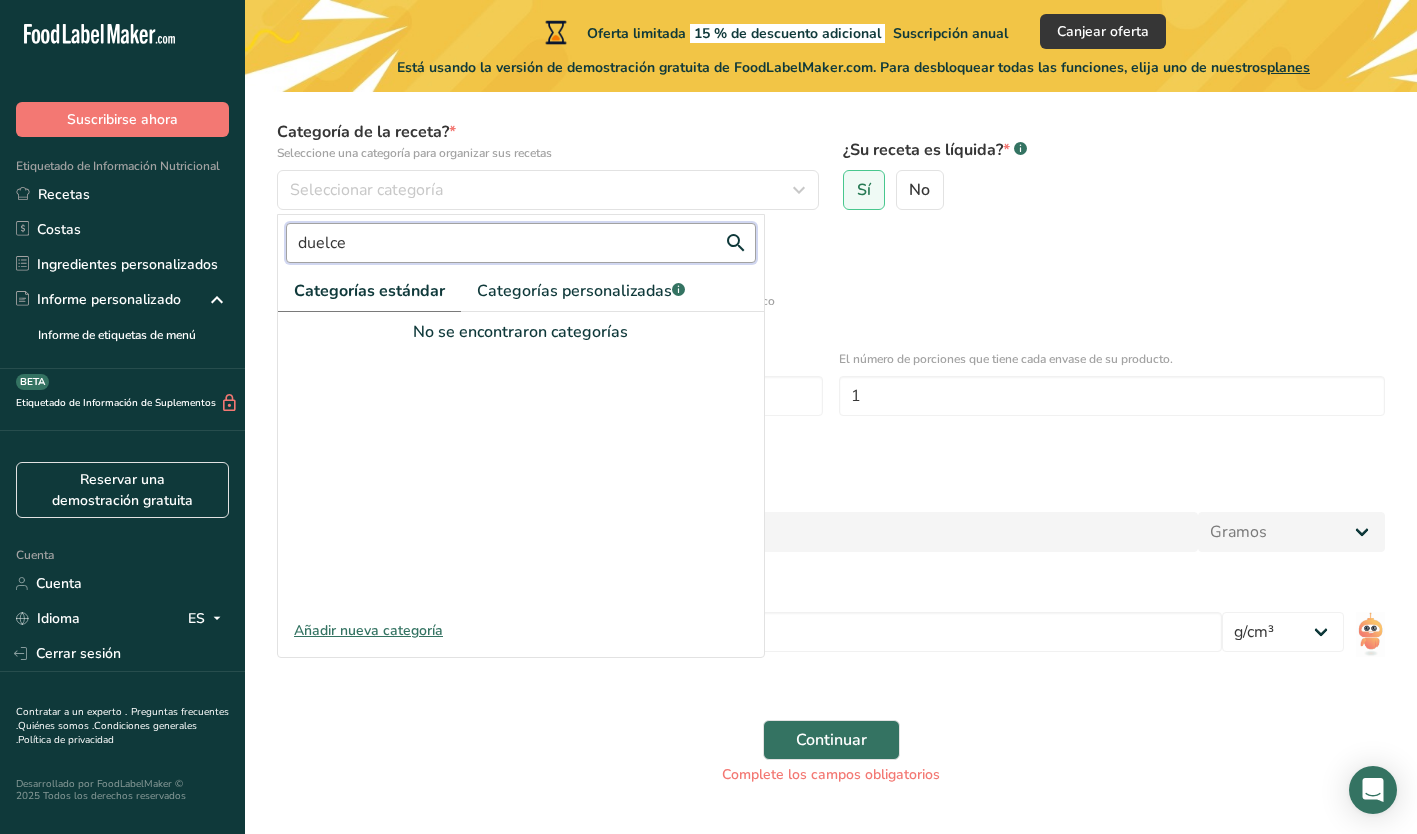 click on "duelce" at bounding box center (521, 243) 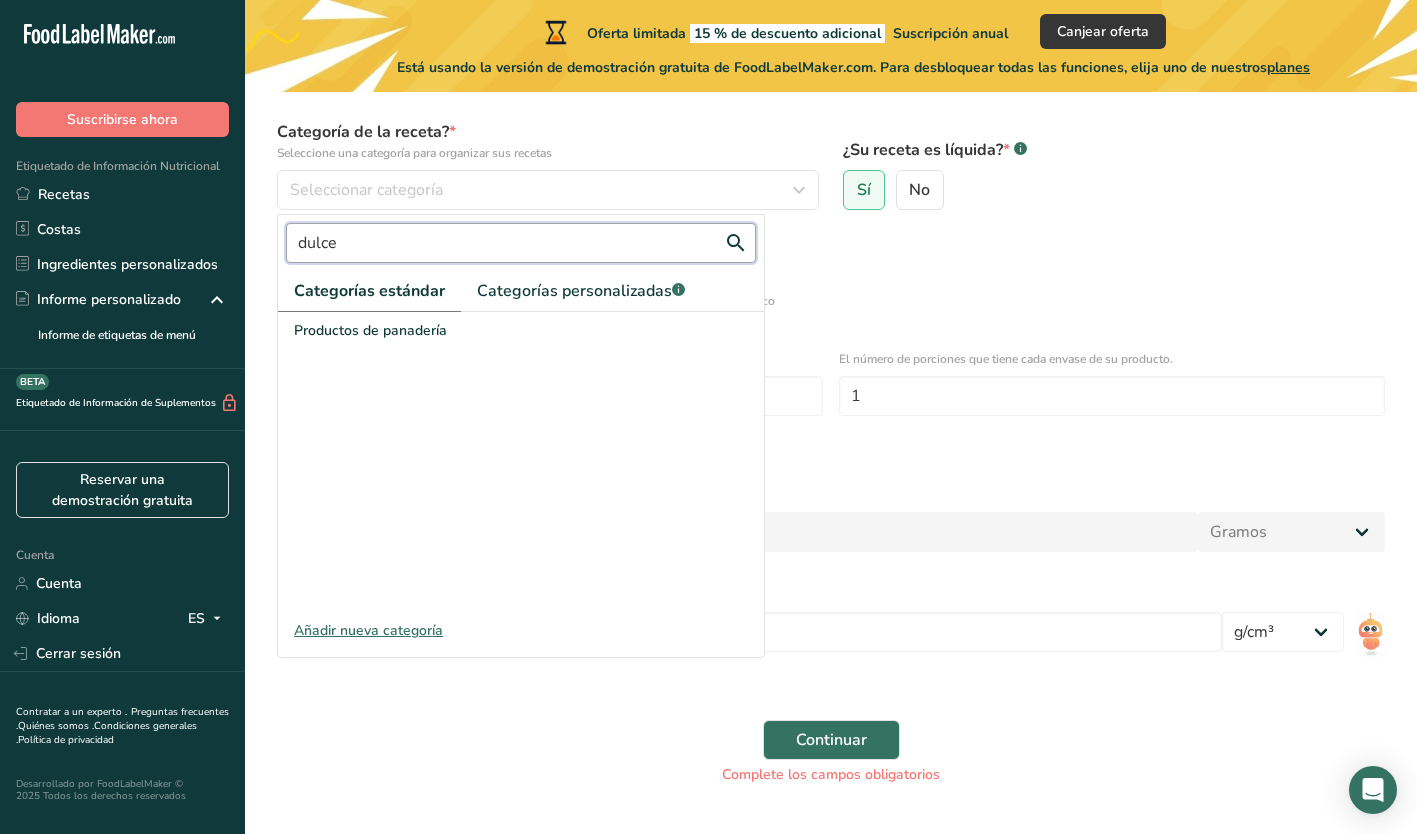 type on "dulce" 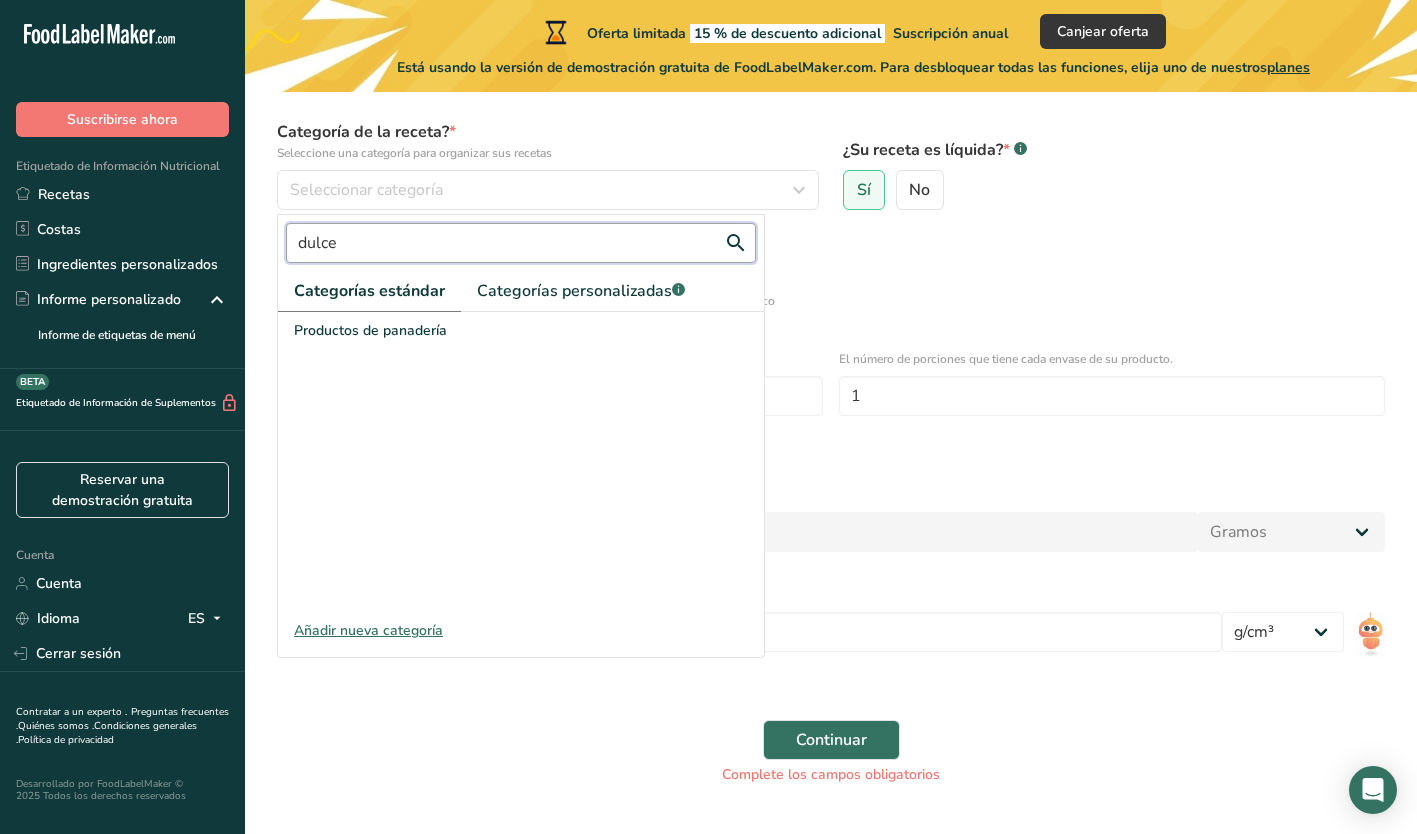 click on "Continuar" at bounding box center [831, 740] 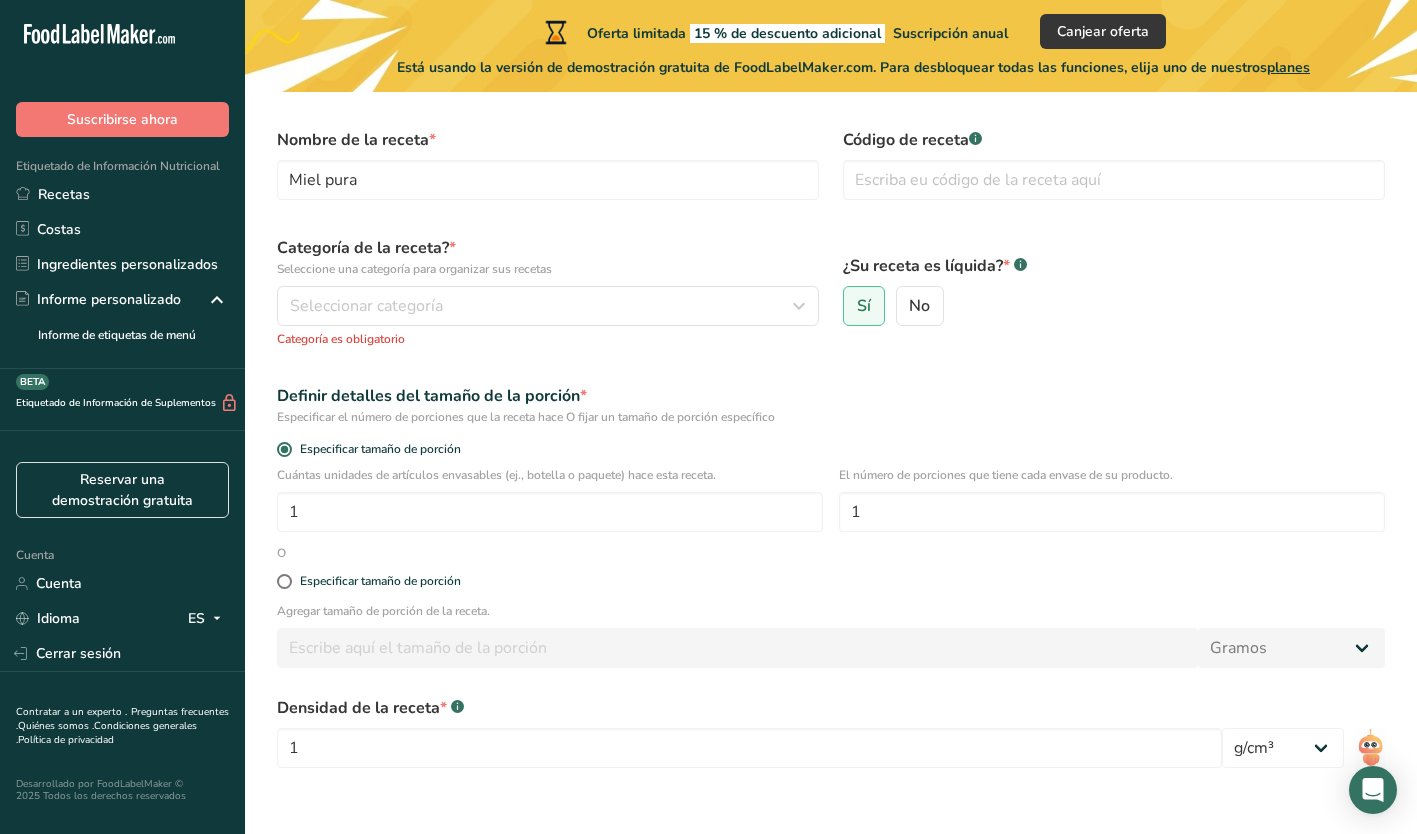scroll, scrollTop: 68, scrollLeft: 0, axis: vertical 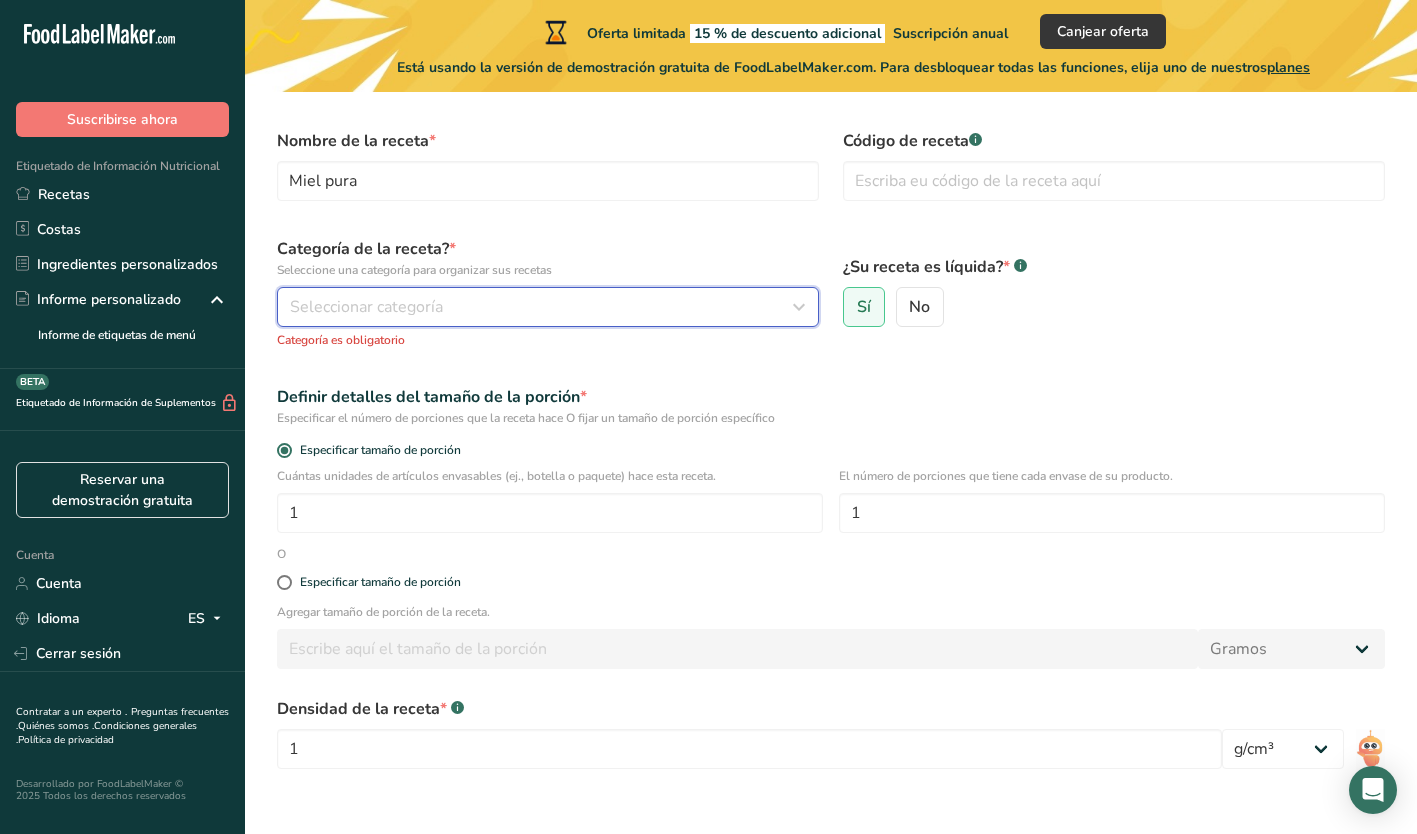 click on "Seleccionar categoría" at bounding box center [548, 307] 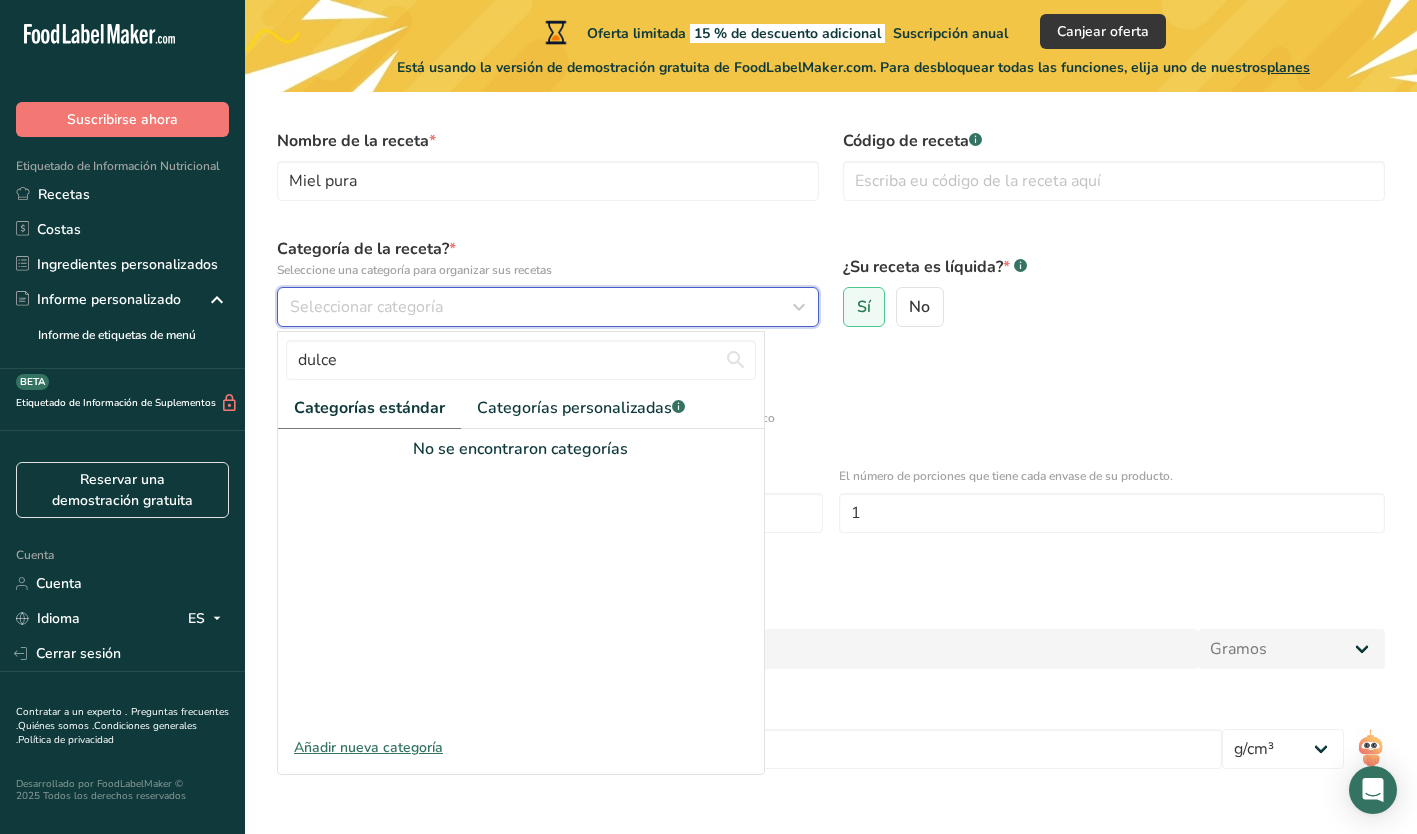 click on "Seleccionar categoría" at bounding box center (542, 307) 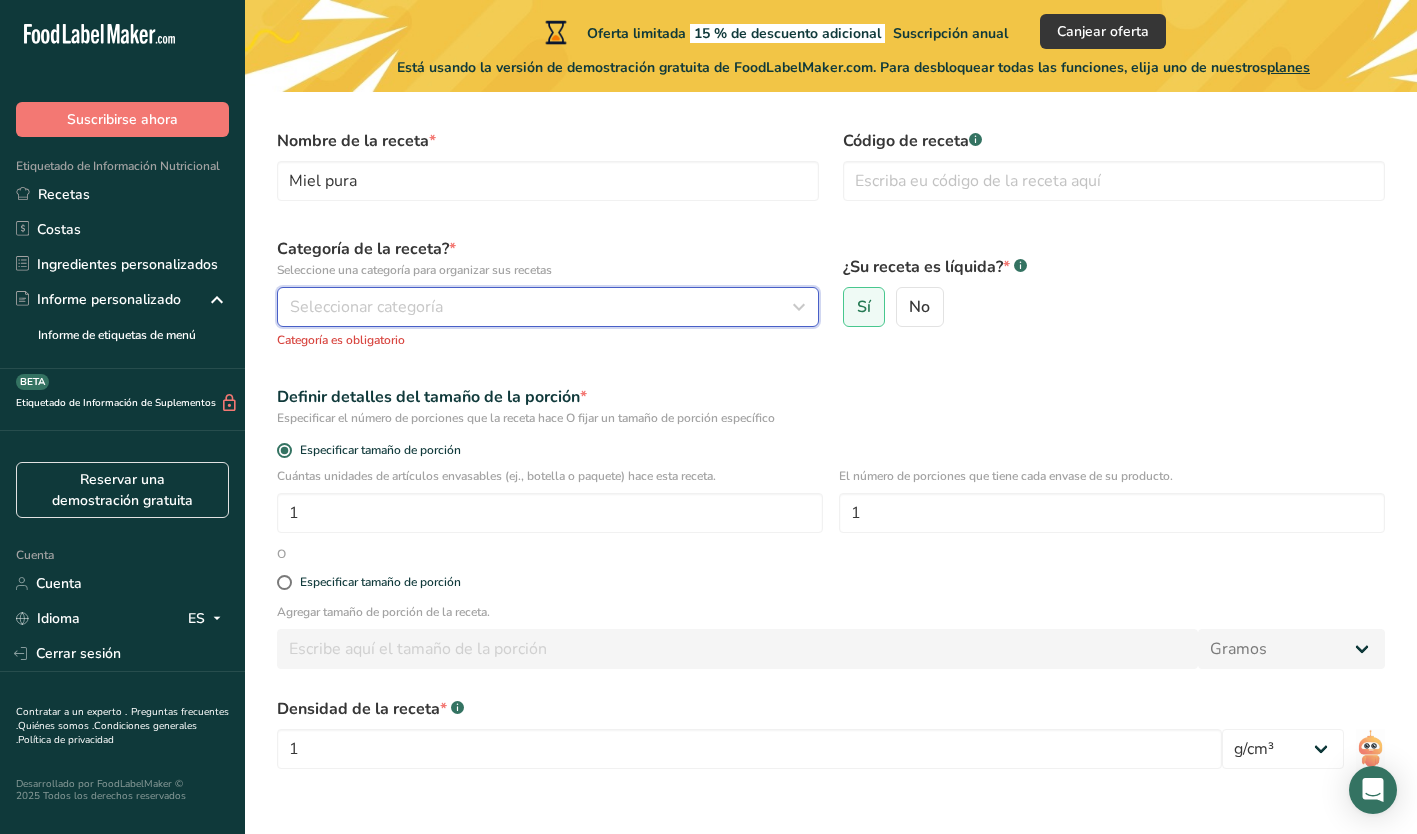 click at bounding box center [799, 307] 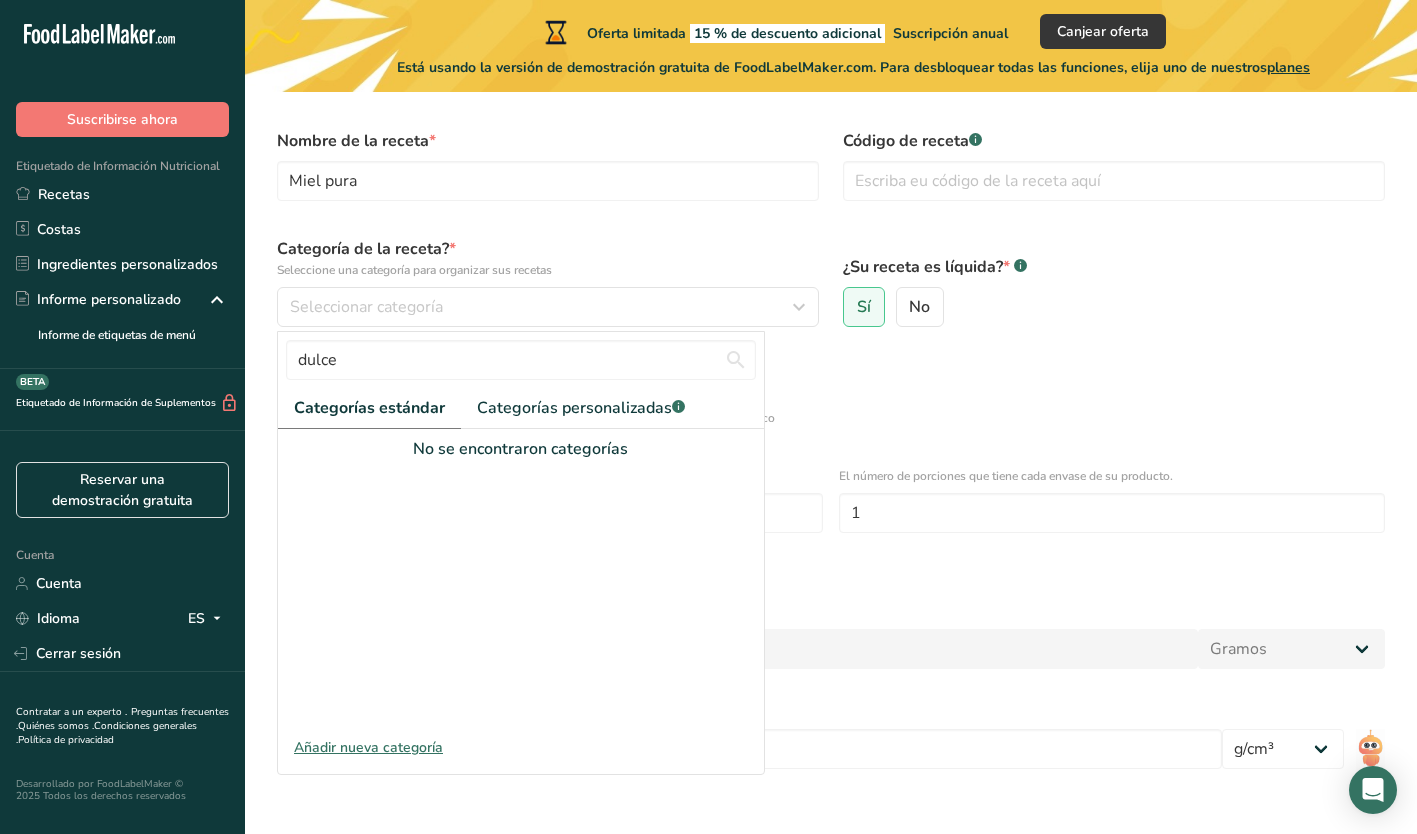 click on "Especificar el número de porciones que la receta hace O fijar un tamaño de porción específico" at bounding box center (831, 418) 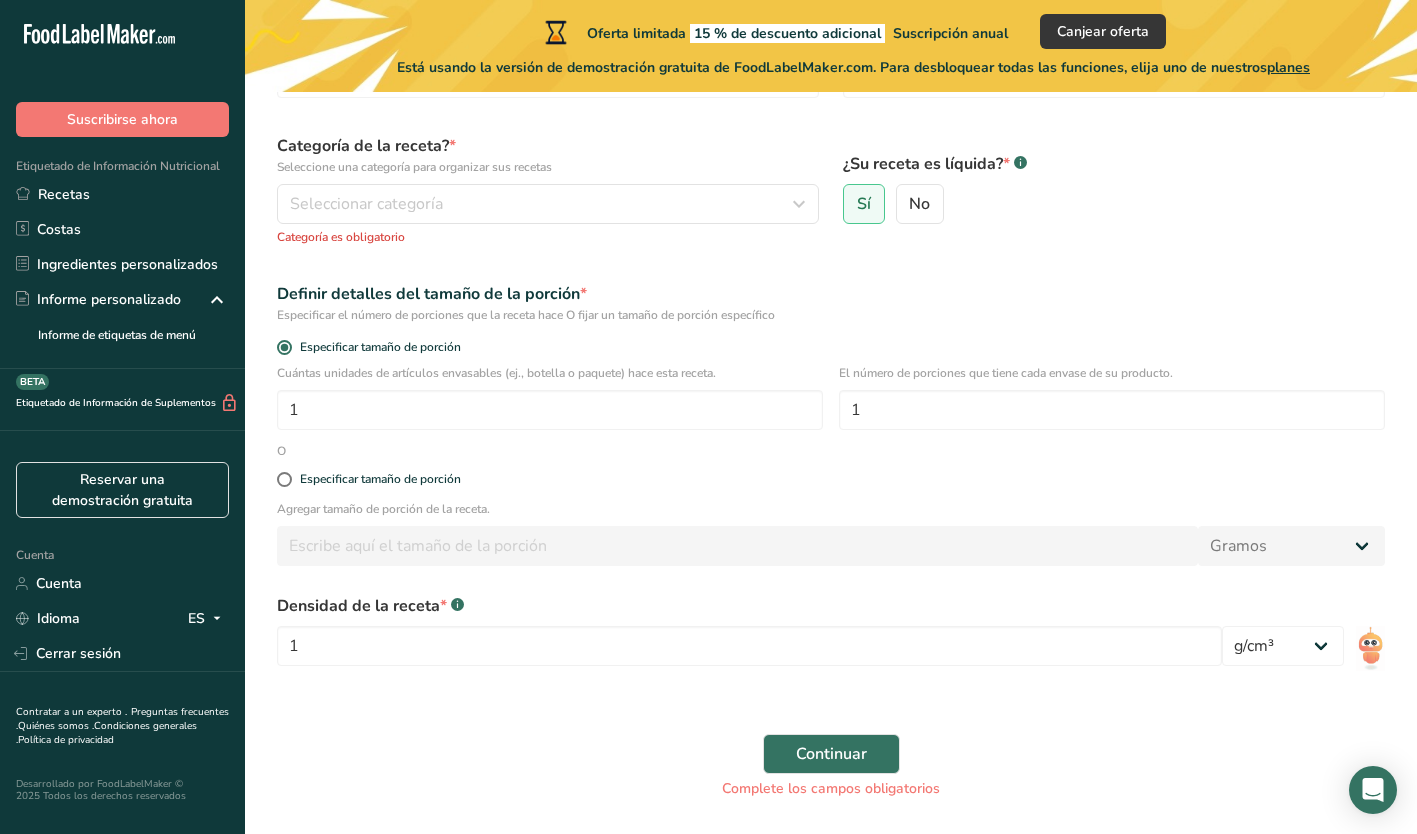 scroll, scrollTop: 0, scrollLeft: 0, axis: both 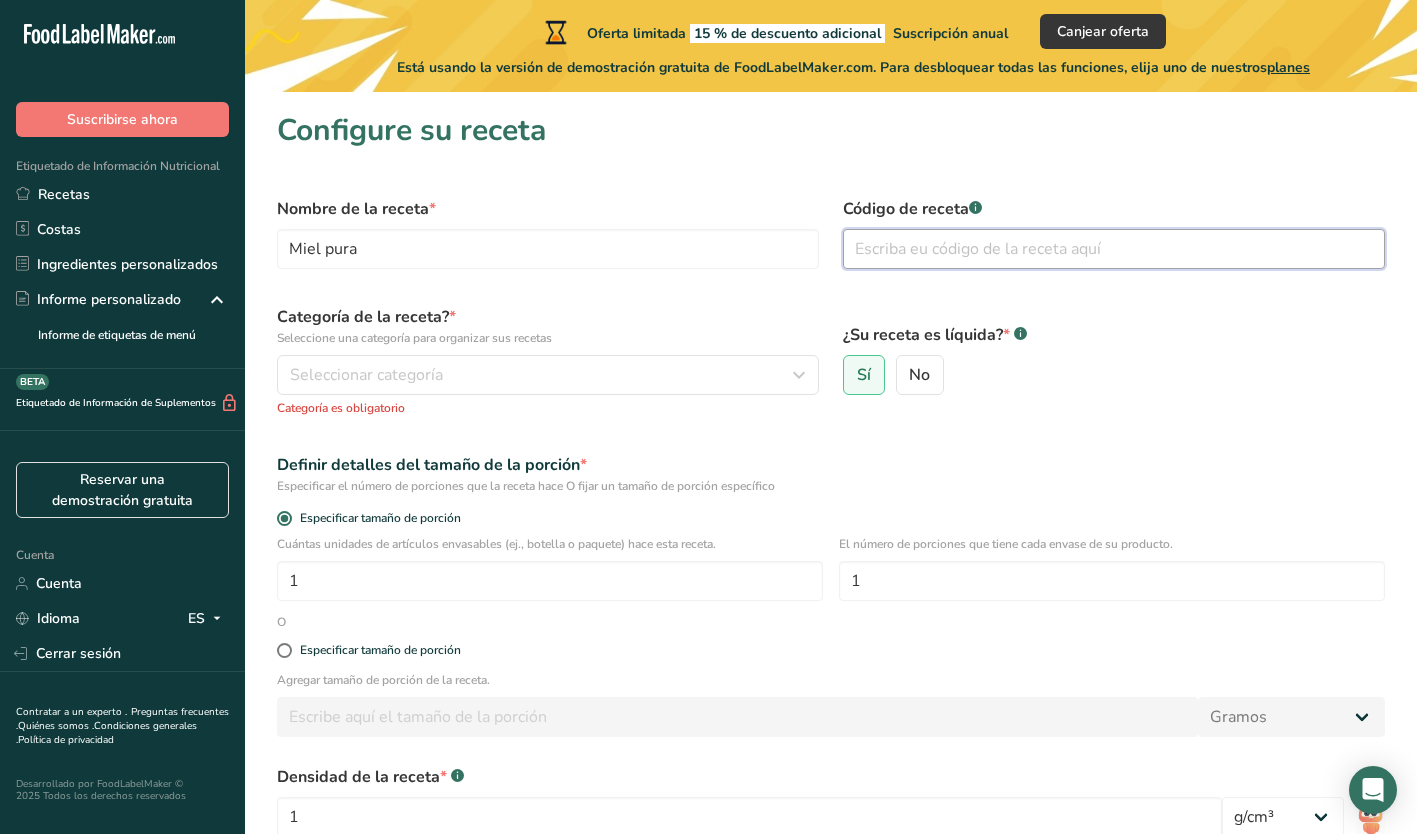 click at bounding box center [1114, 249] 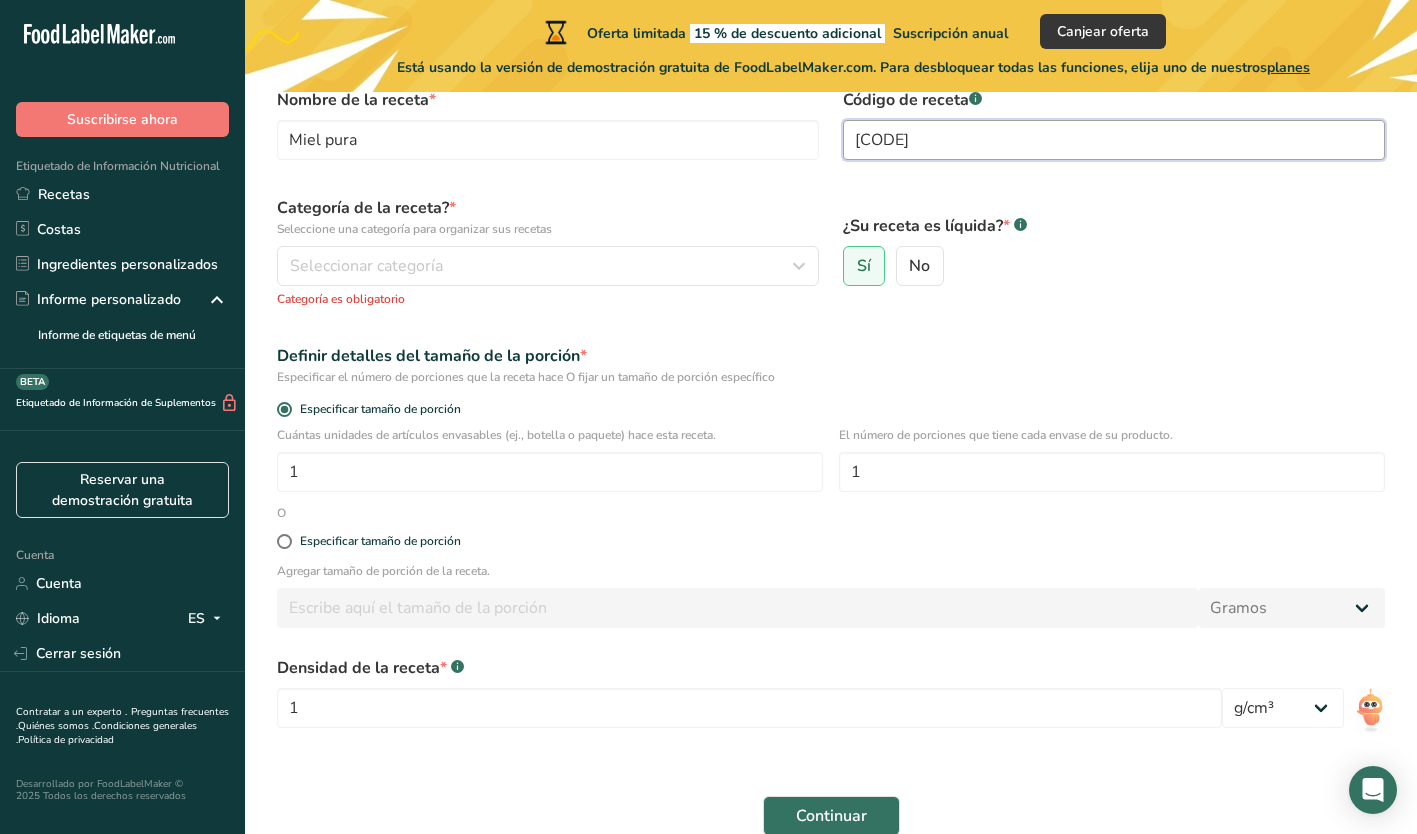 scroll, scrollTop: 110, scrollLeft: 0, axis: vertical 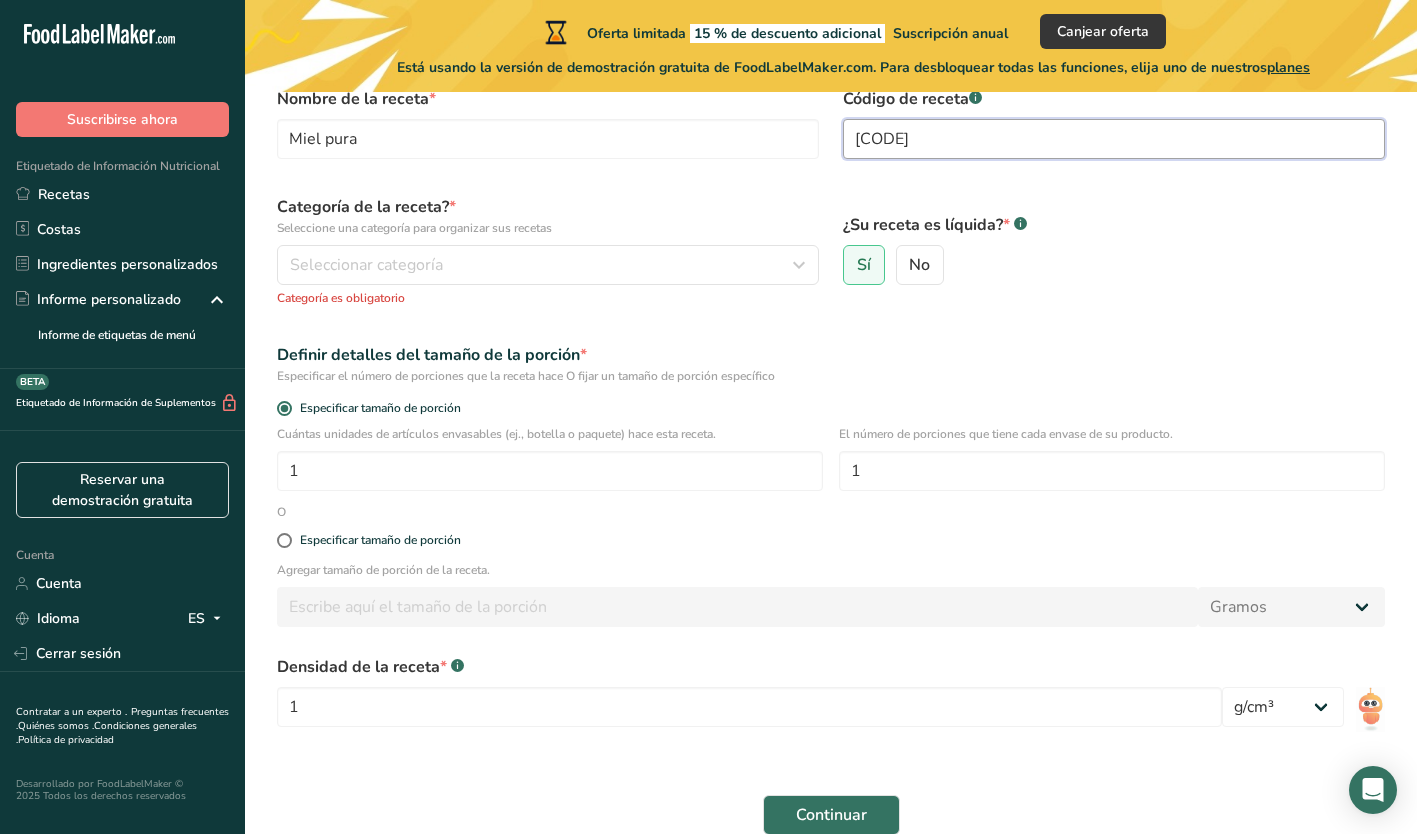 type on "[CODE]" 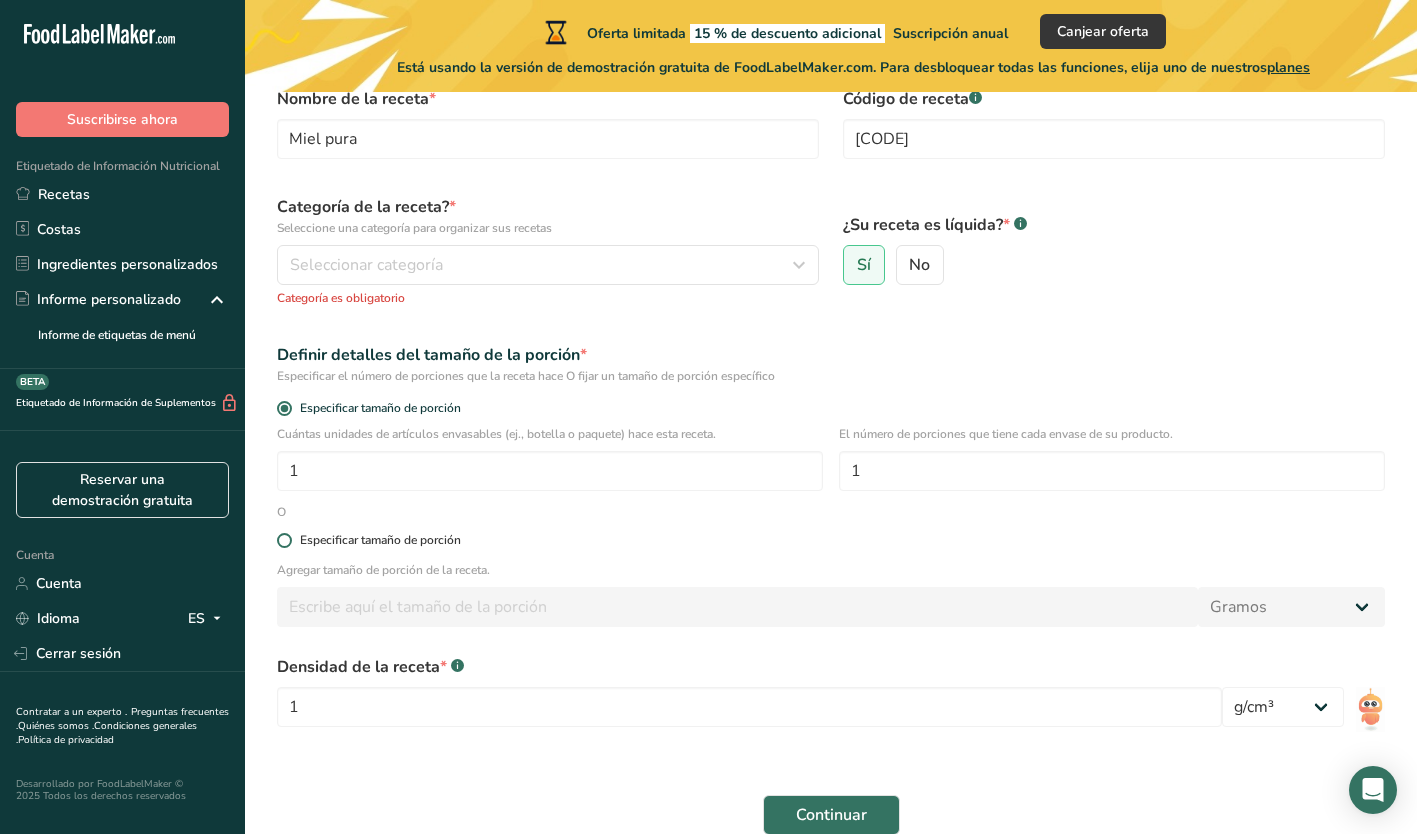 click at bounding box center [284, 540] 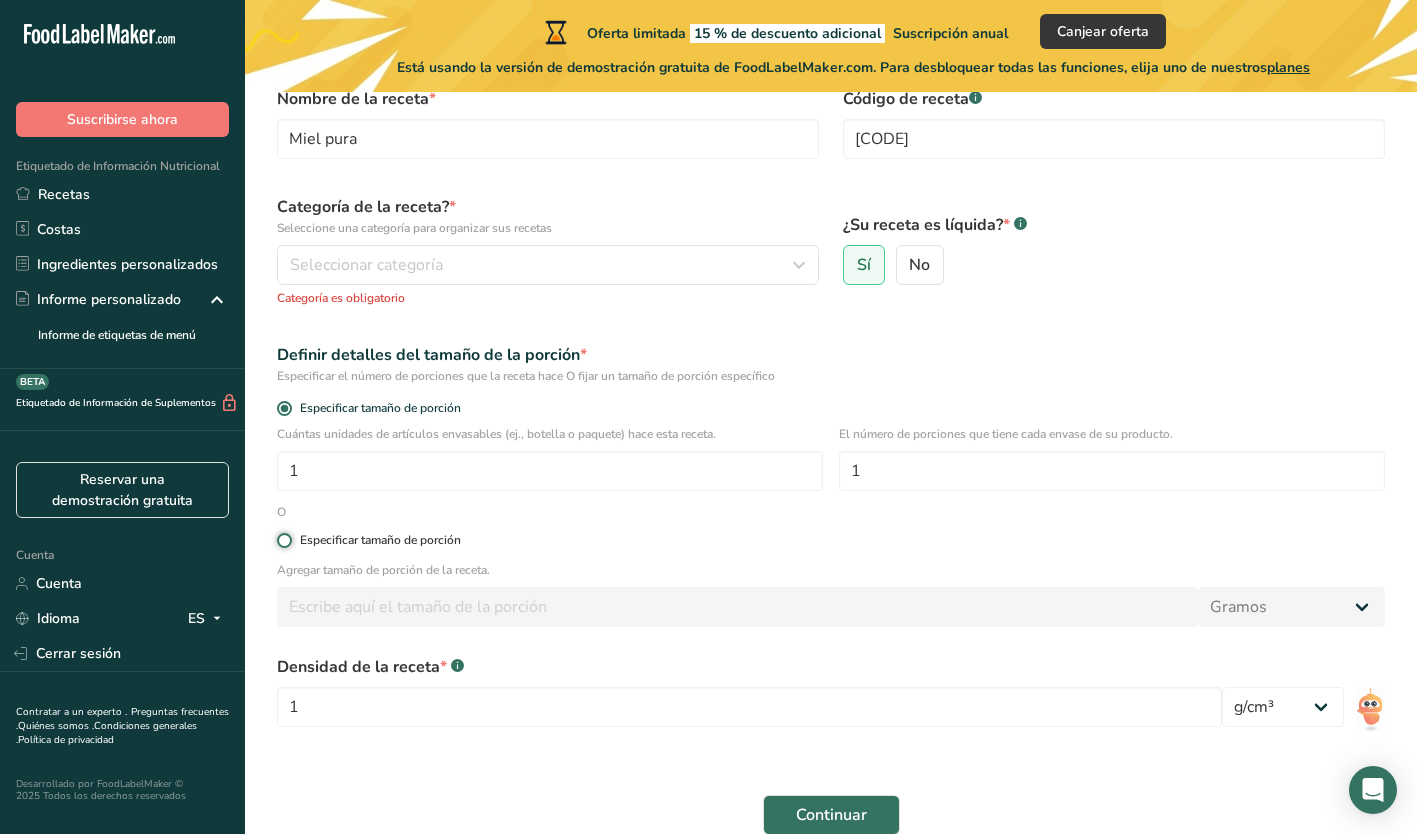 click on "Especificar tamaño de porción" at bounding box center [283, 540] 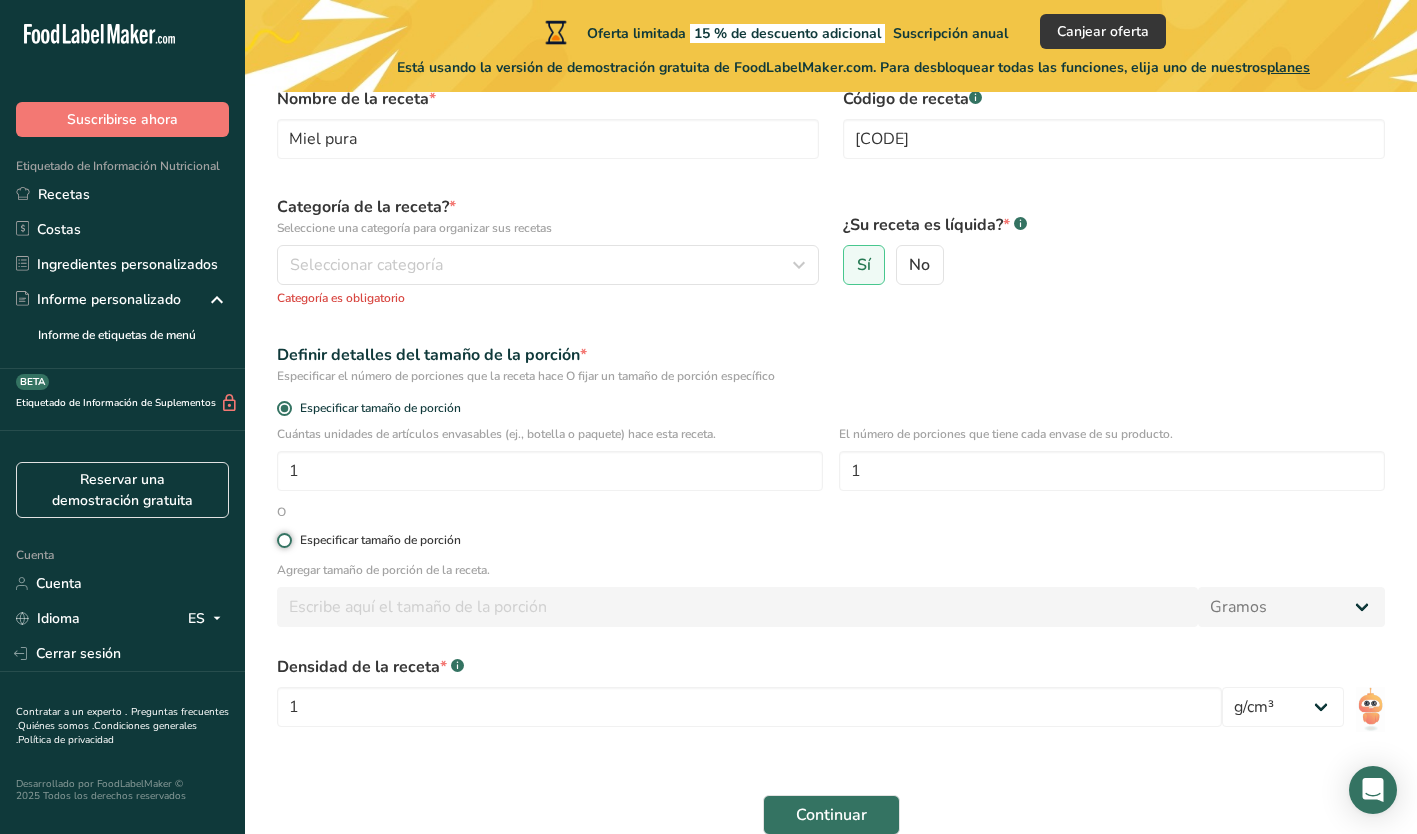 radio on "true" 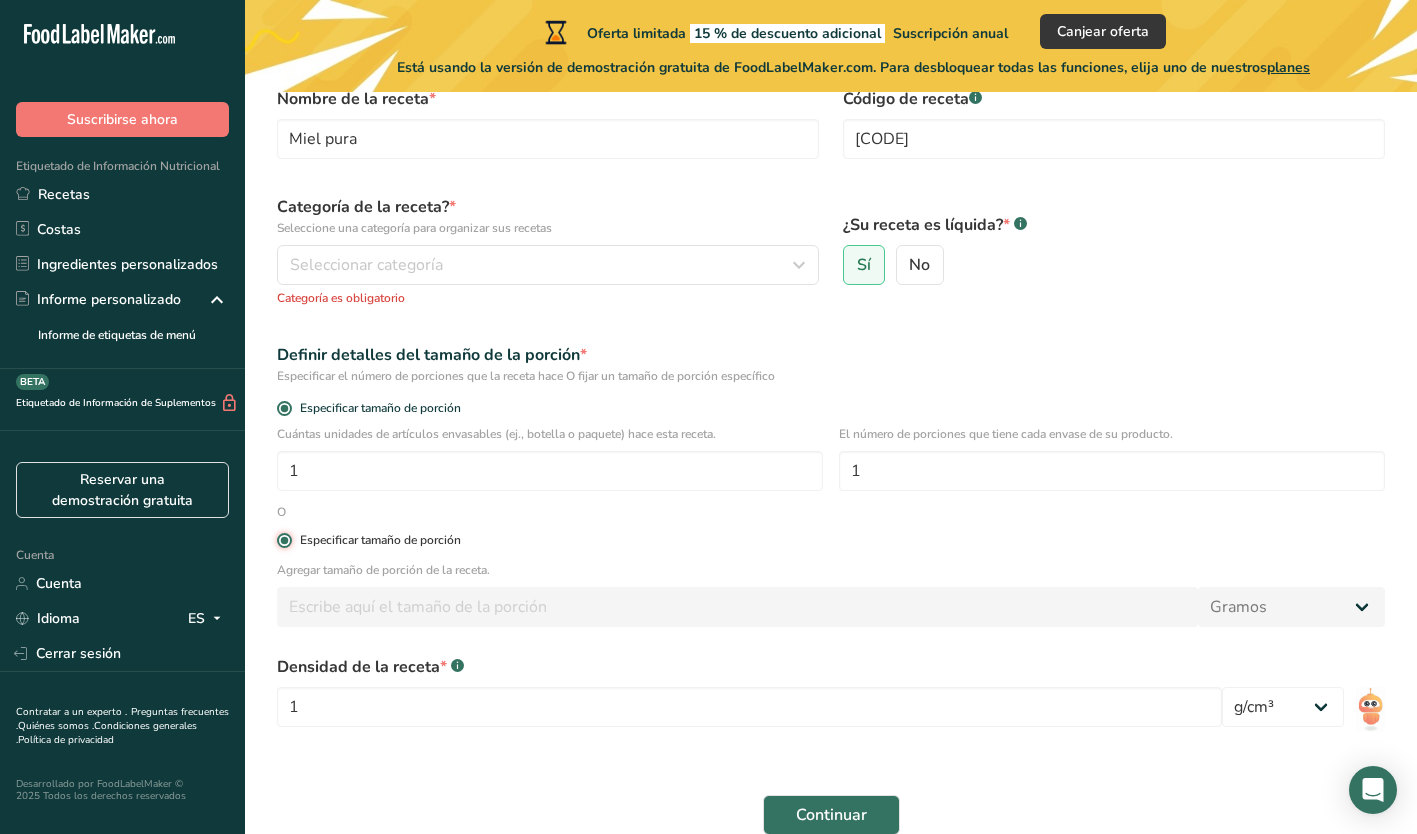 radio on "false" 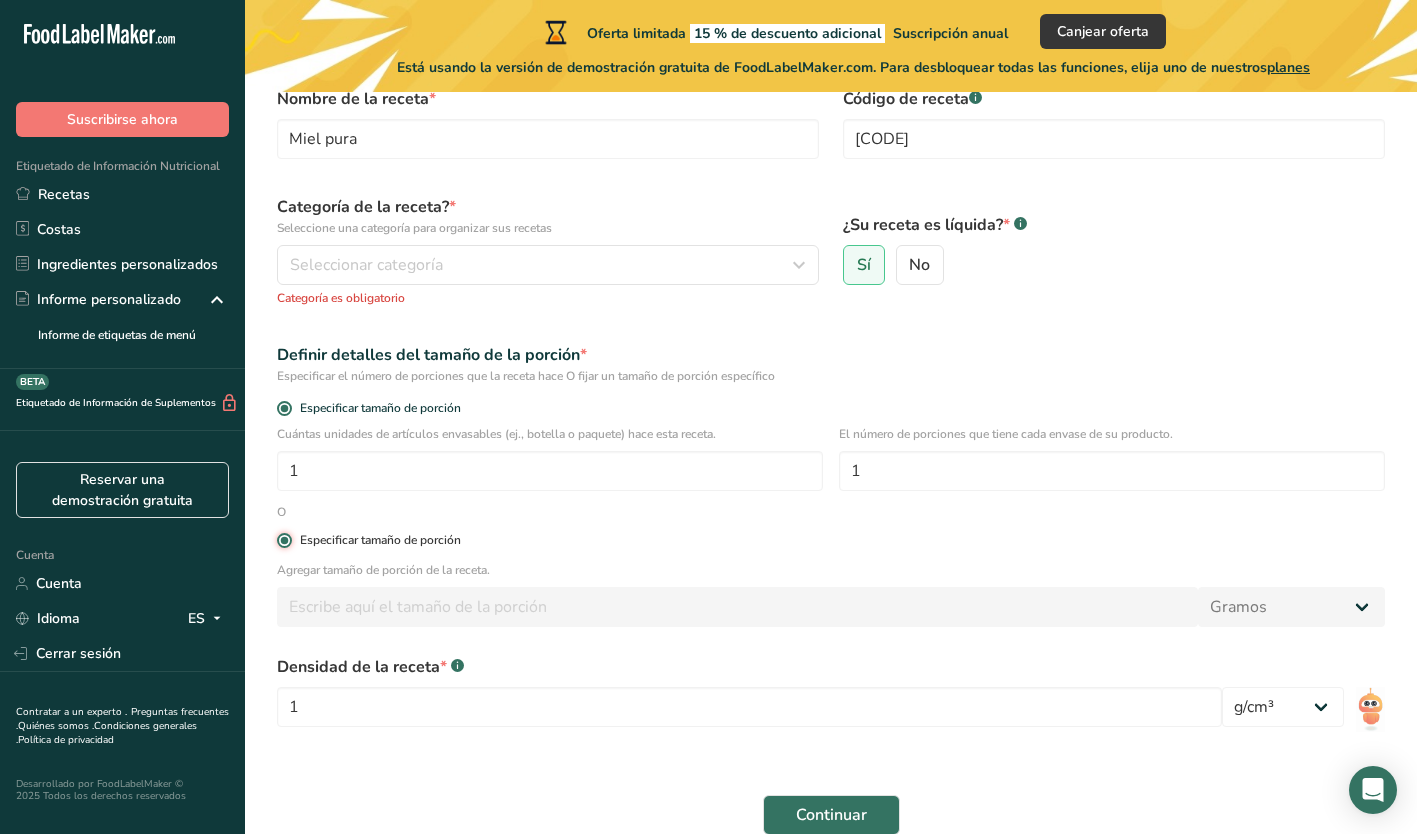 type 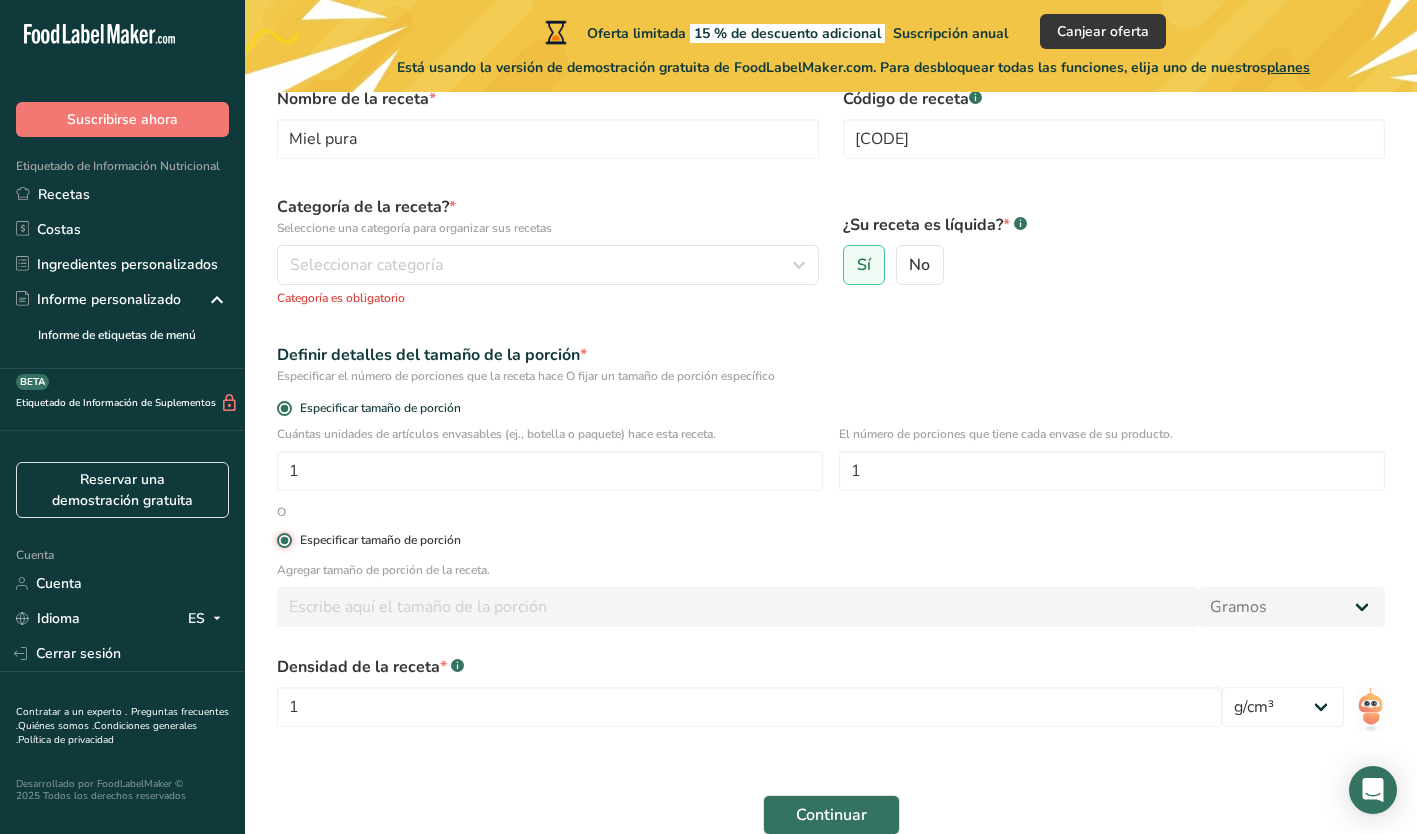 type 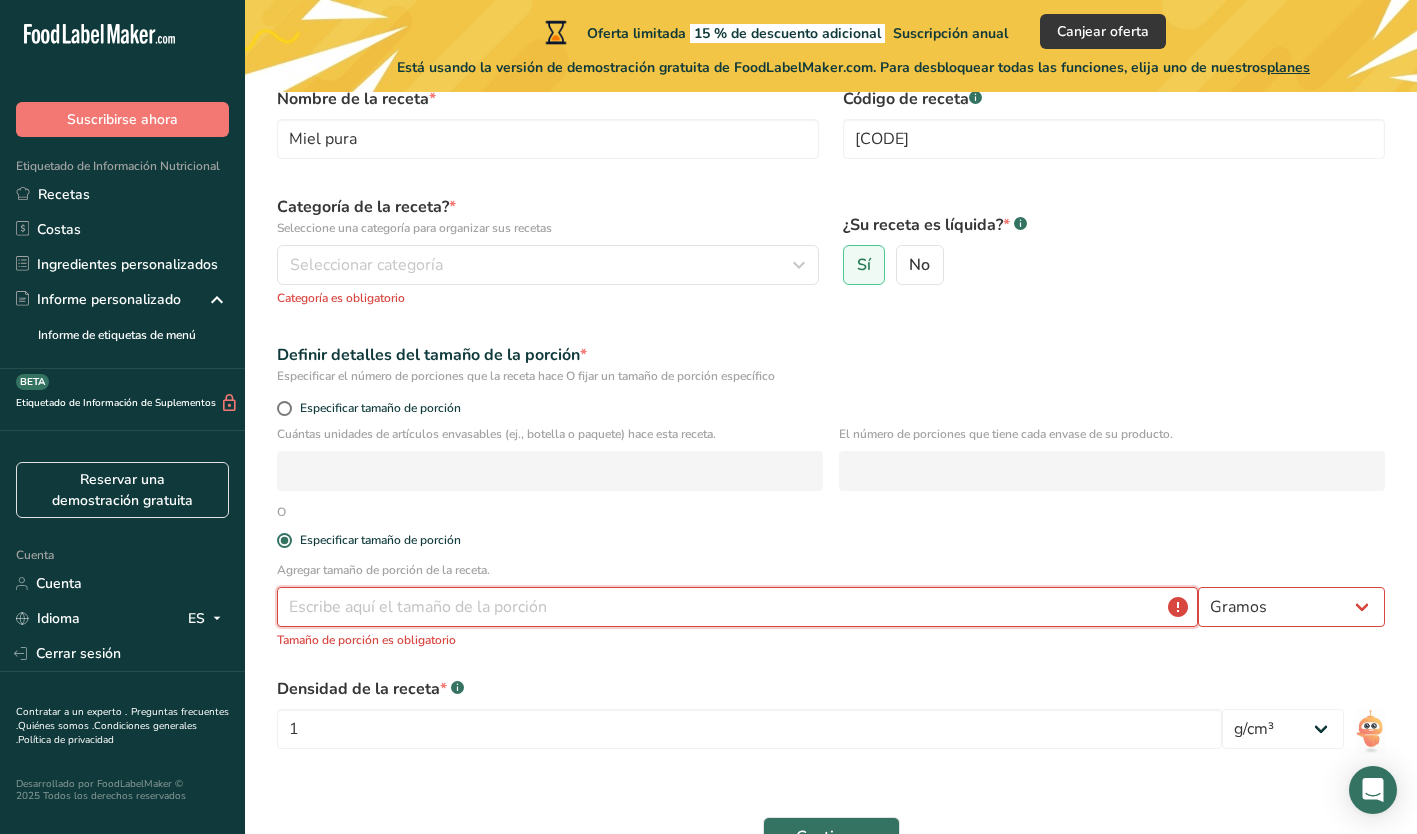 click at bounding box center [737, 607] 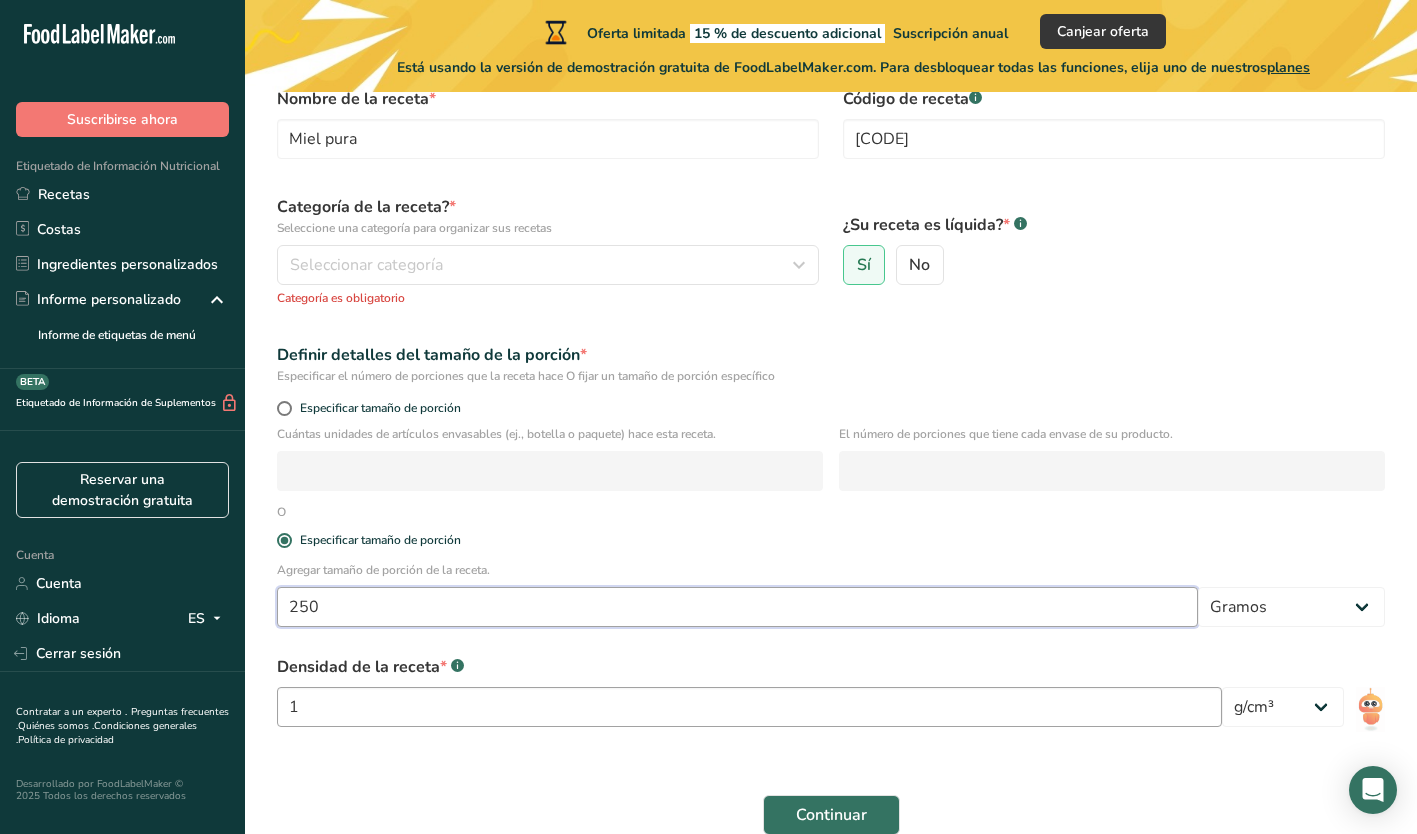type on "250" 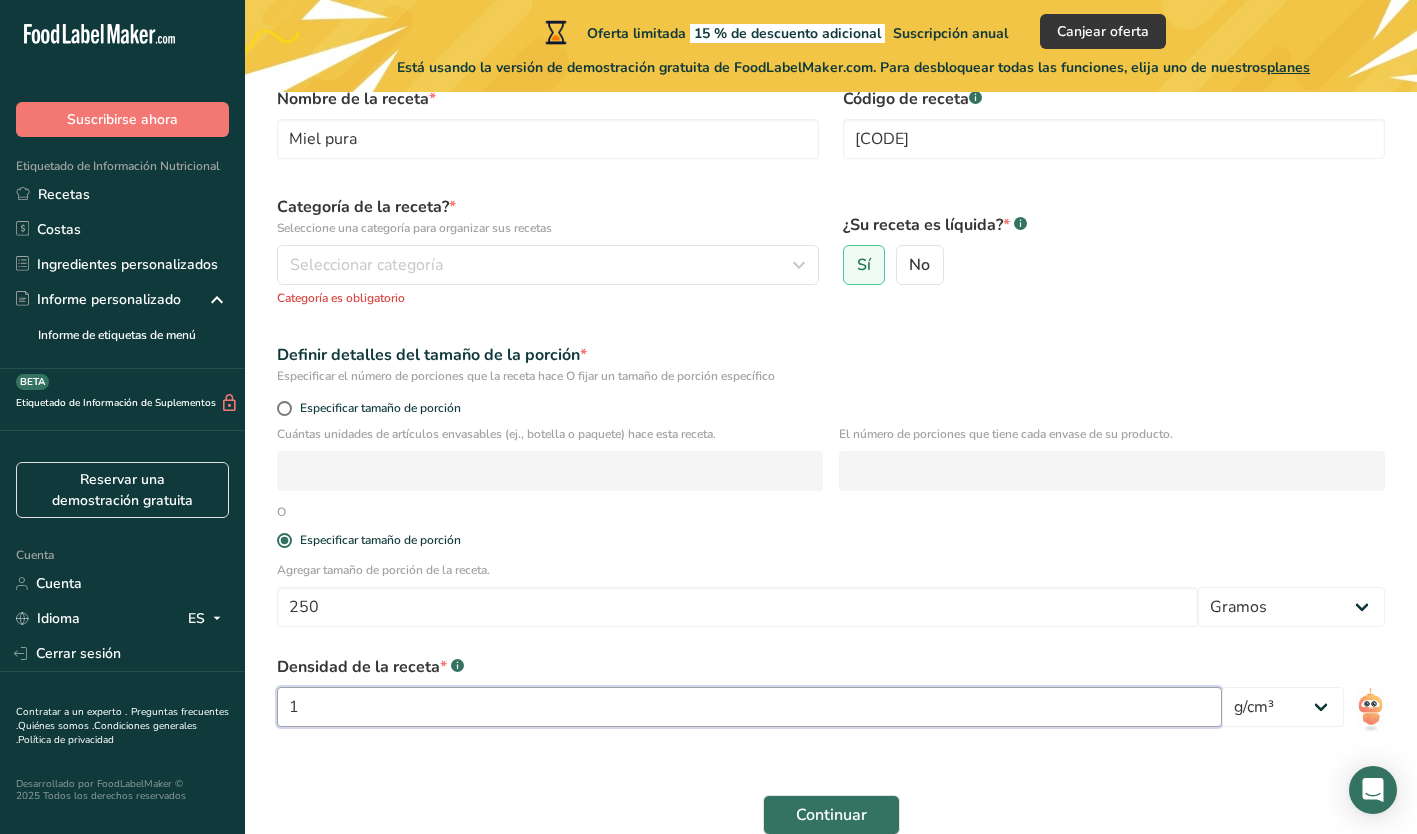 click on "1" at bounding box center (749, 707) 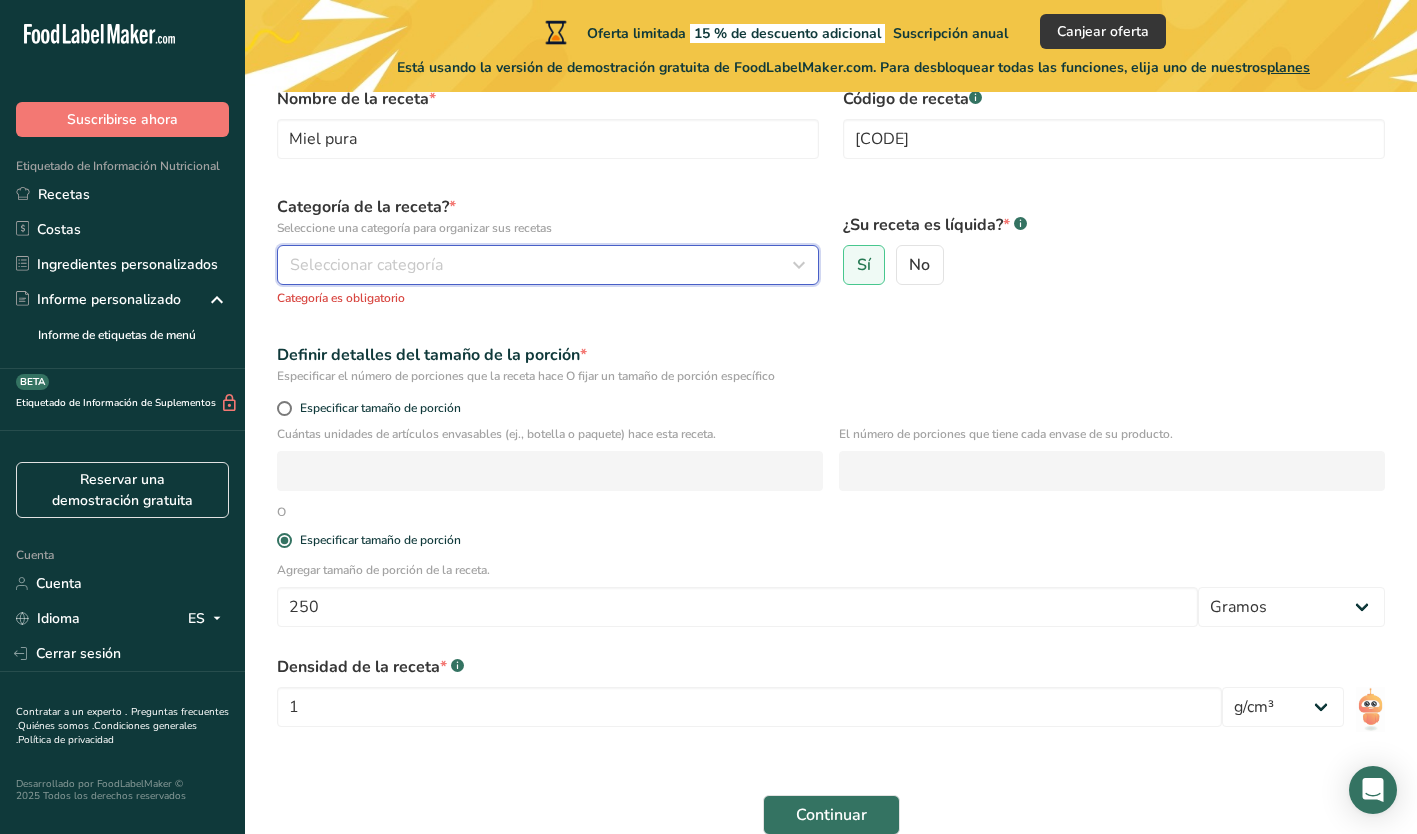 click on "Seleccionar categoría" at bounding box center (548, 265) 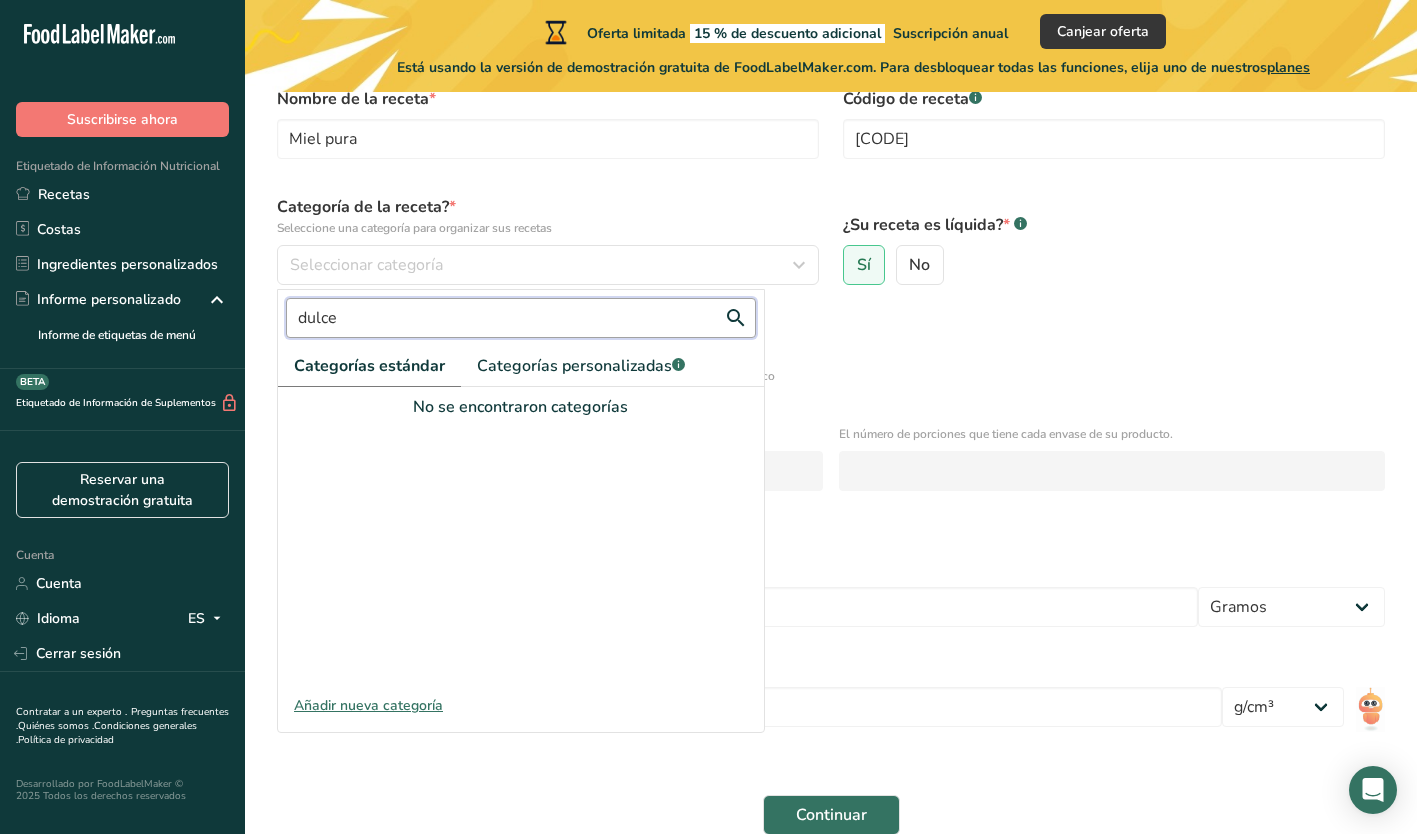 click on "dulce" at bounding box center (521, 318) 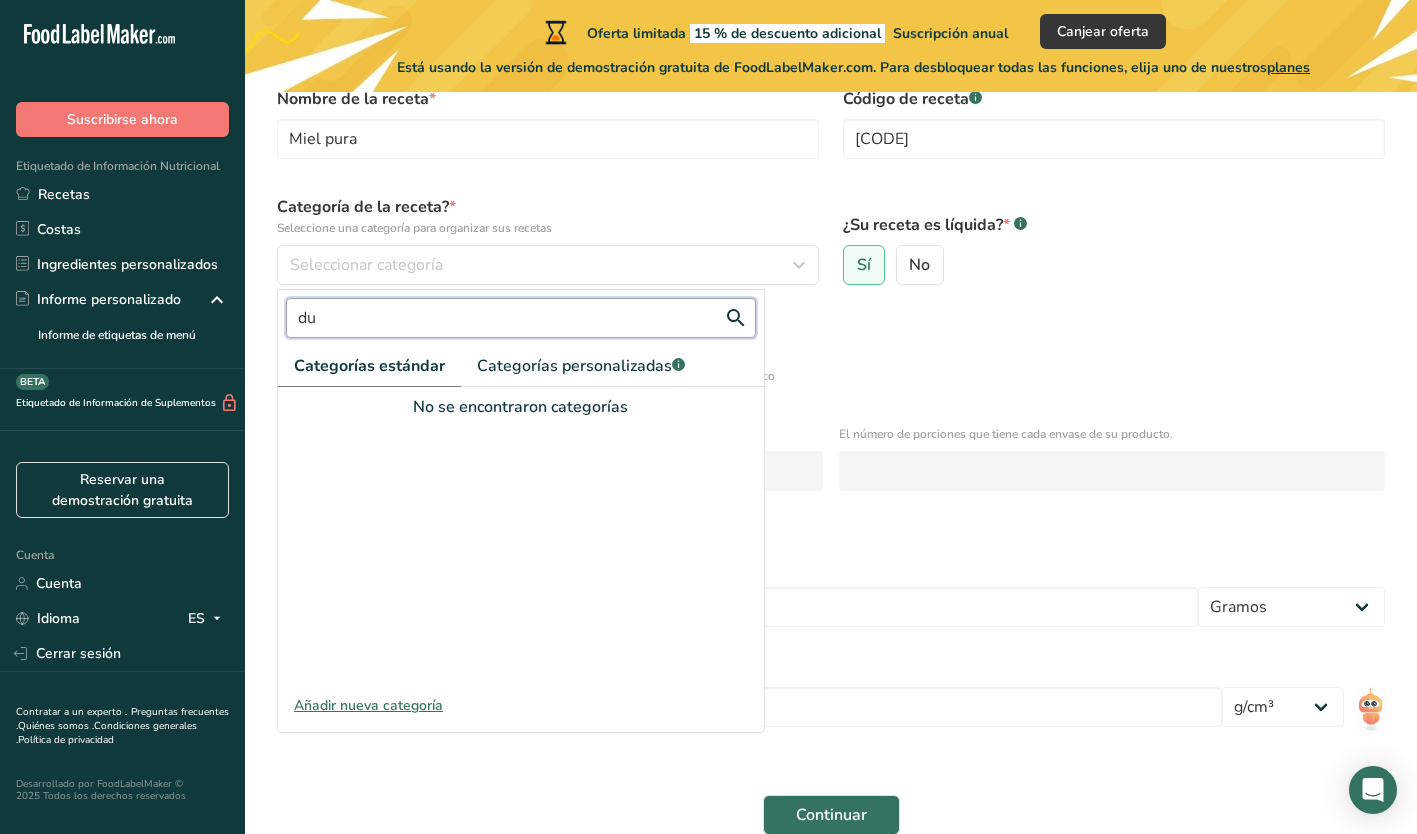 type on "d" 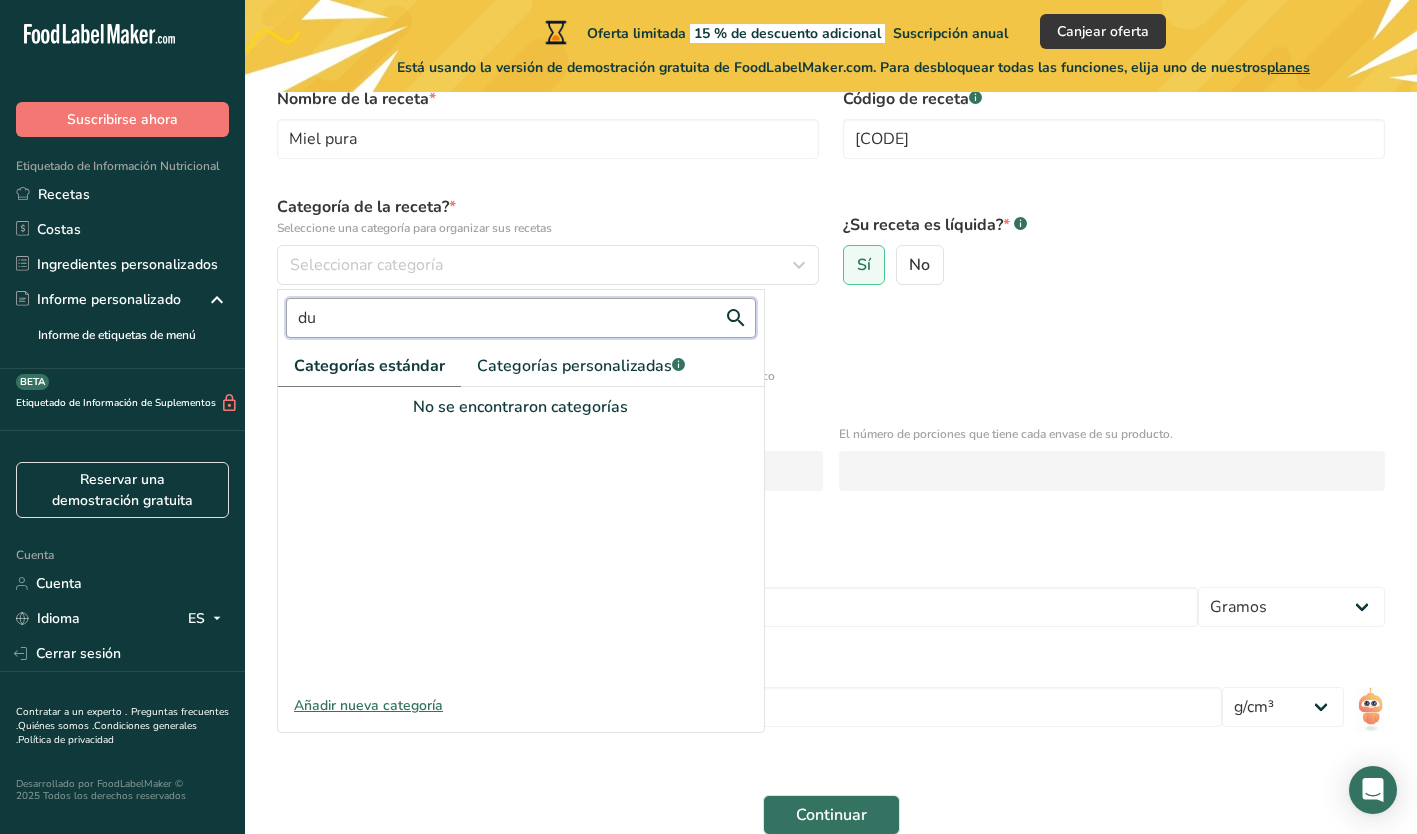 type on "d" 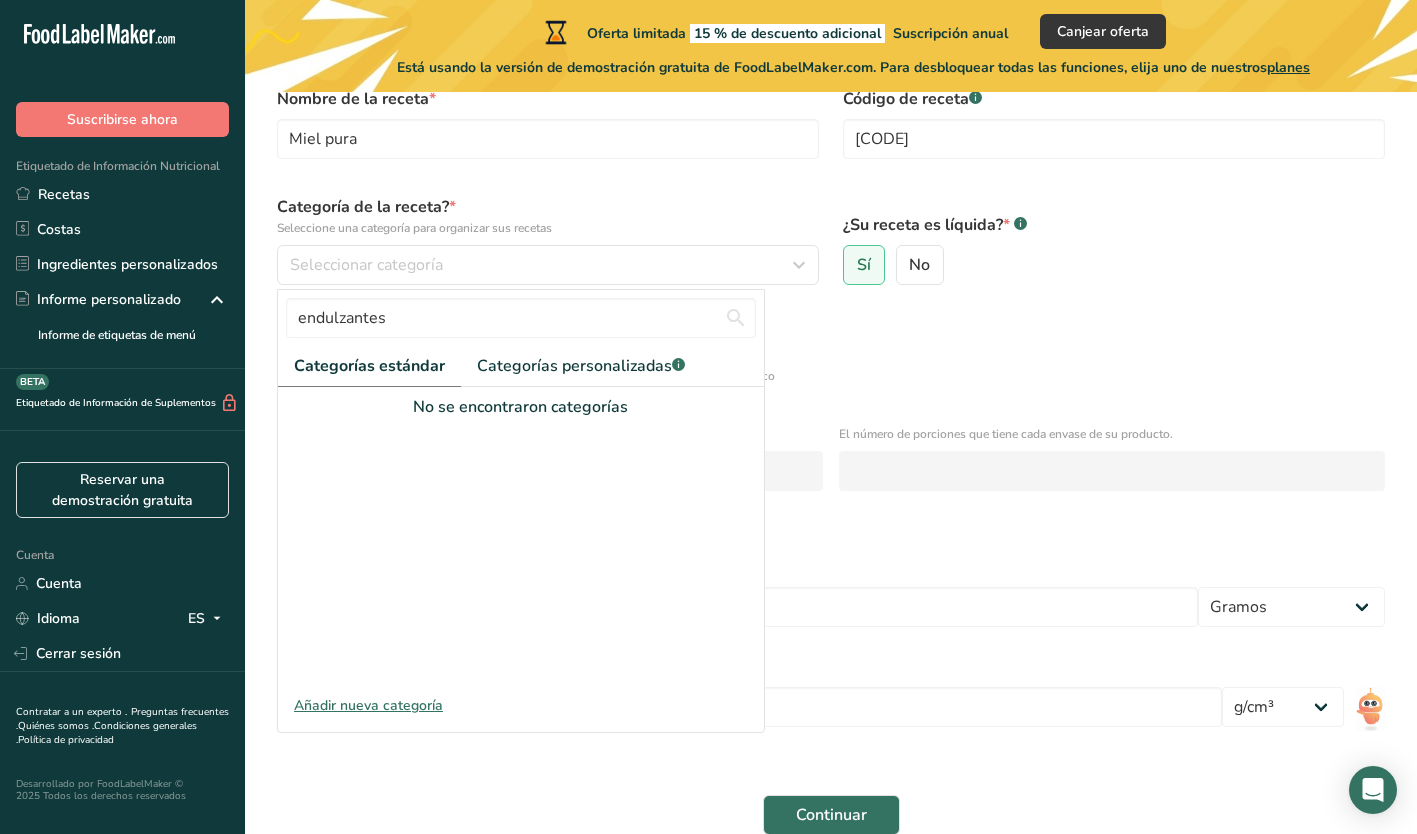 click on "Definir detalles del tamaño de la porción *
Especificar el número de porciones que la receta hace O fijar un tamaño de porción específico" at bounding box center [831, 364] 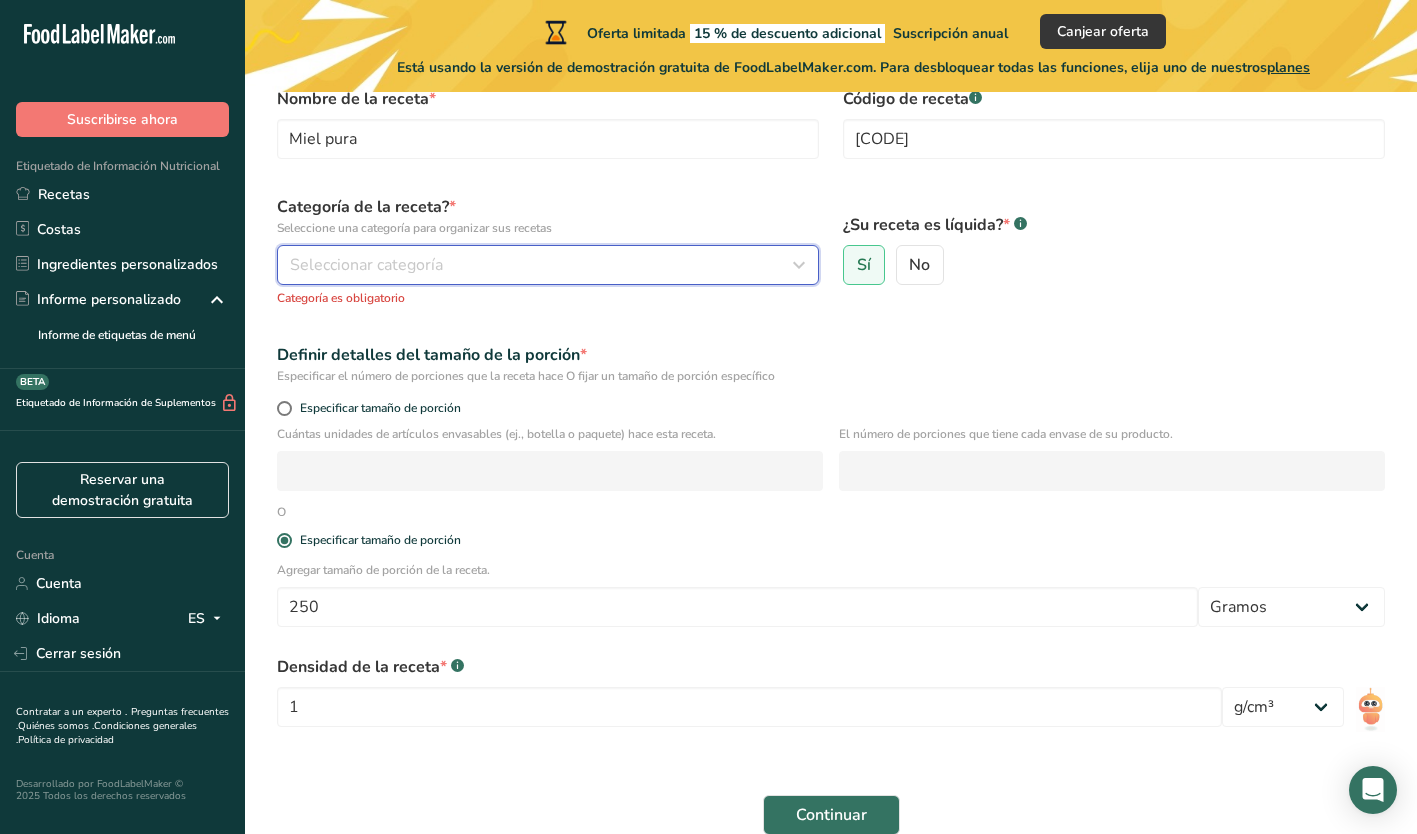click on "Seleccionar categoría" at bounding box center (542, 265) 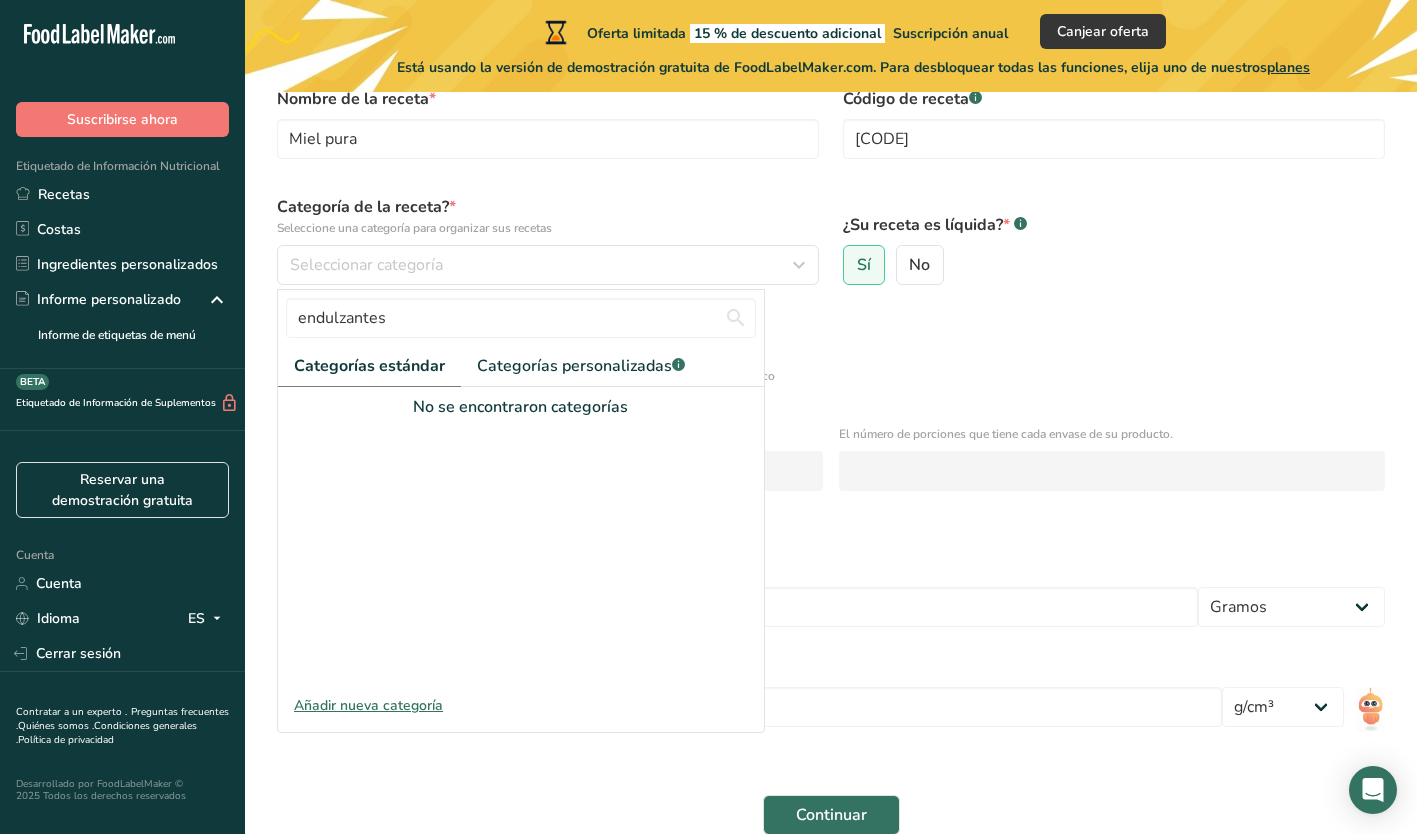 click on "Definir detalles del tamaño de la porción *" at bounding box center [831, 355] 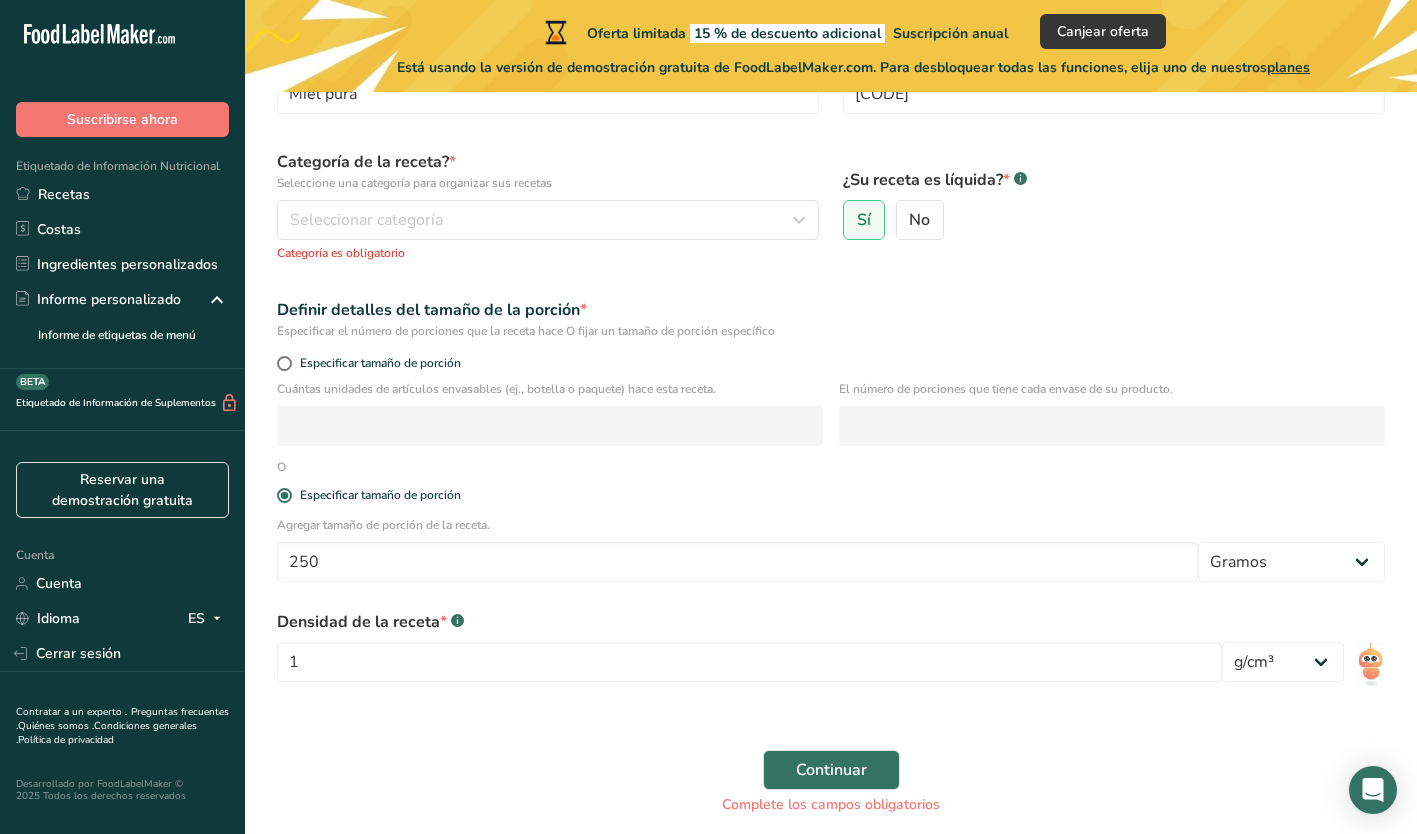 scroll, scrollTop: 232, scrollLeft: 0, axis: vertical 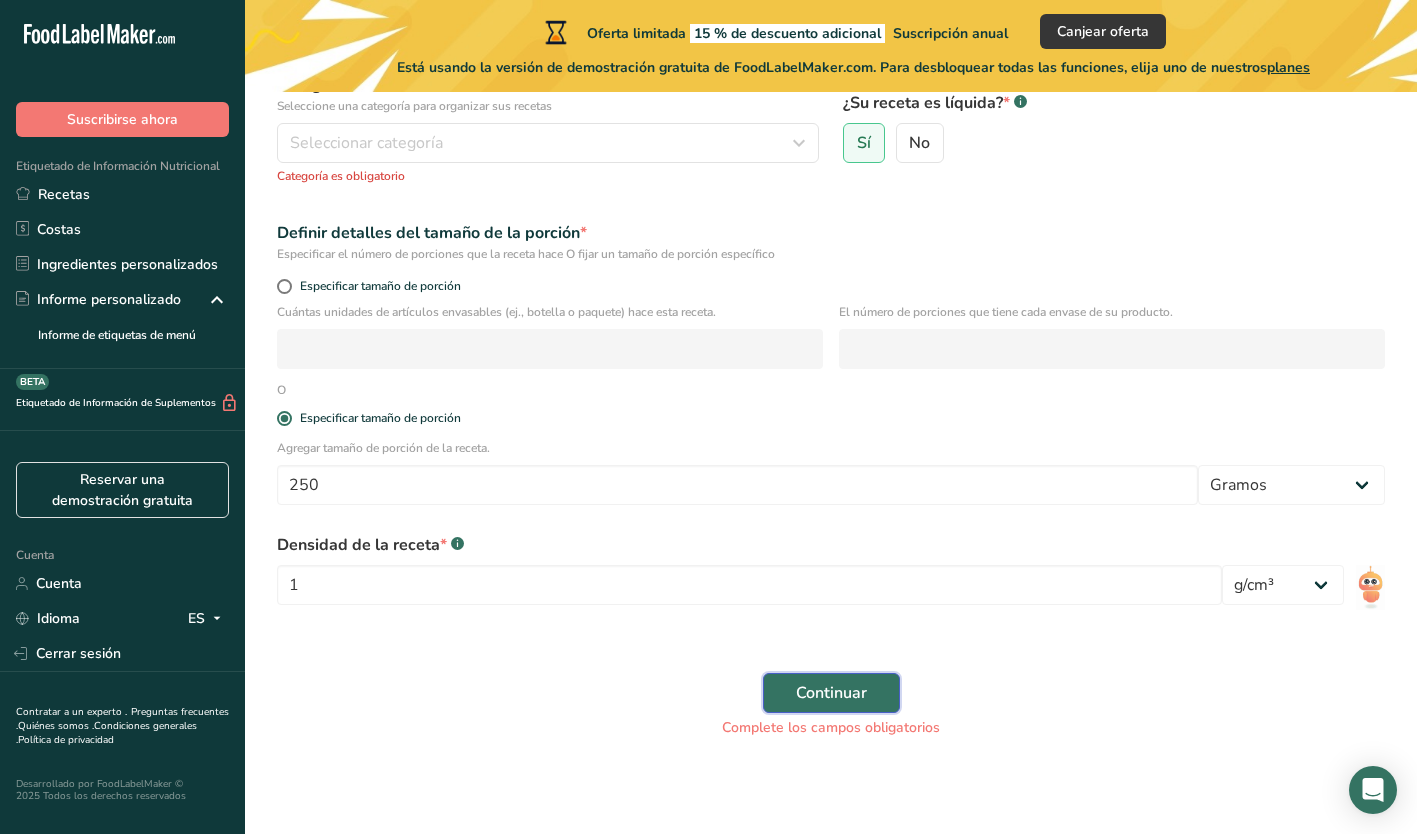 click on "Continuar" at bounding box center (831, 693) 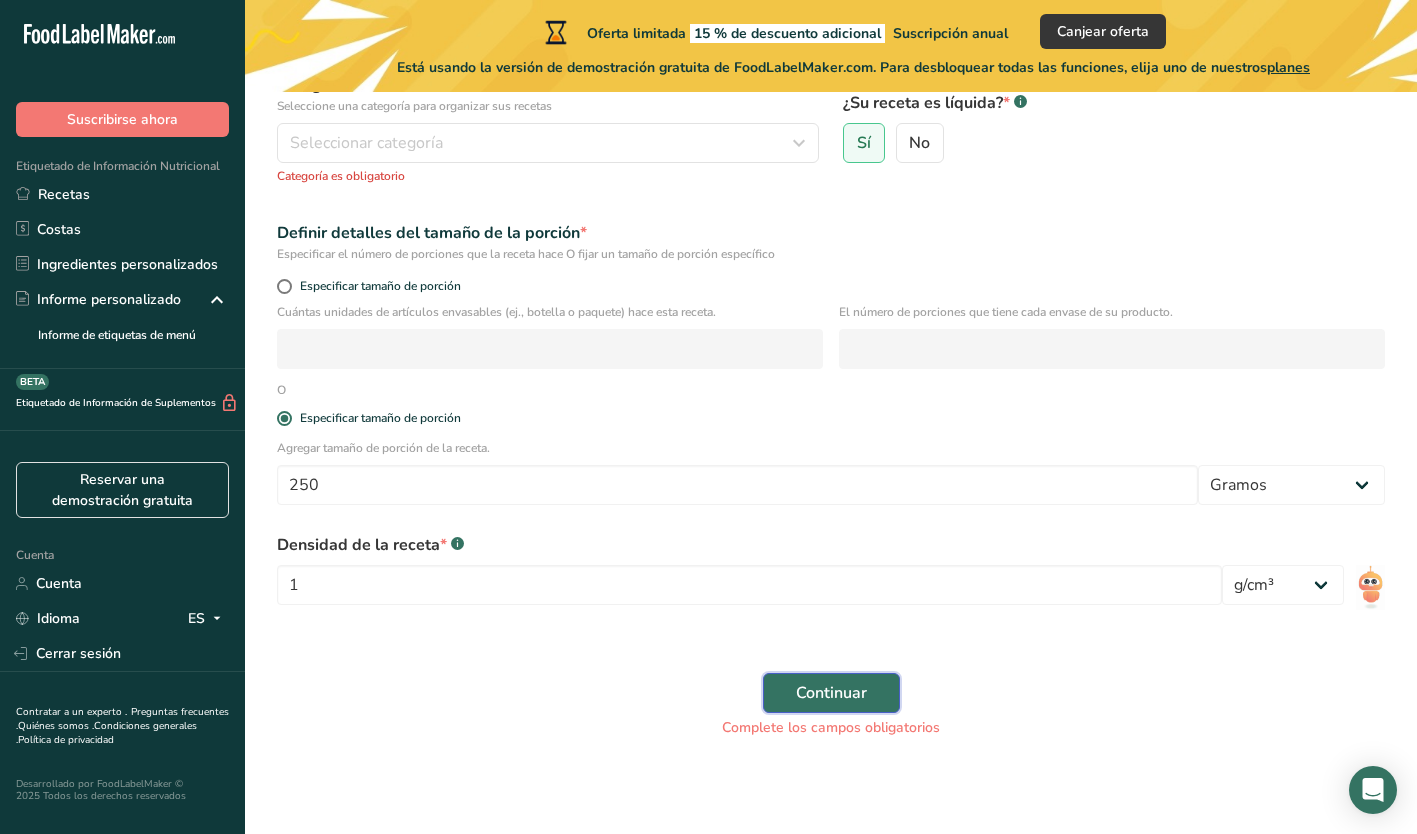 click on "Continuar" at bounding box center (831, 693) 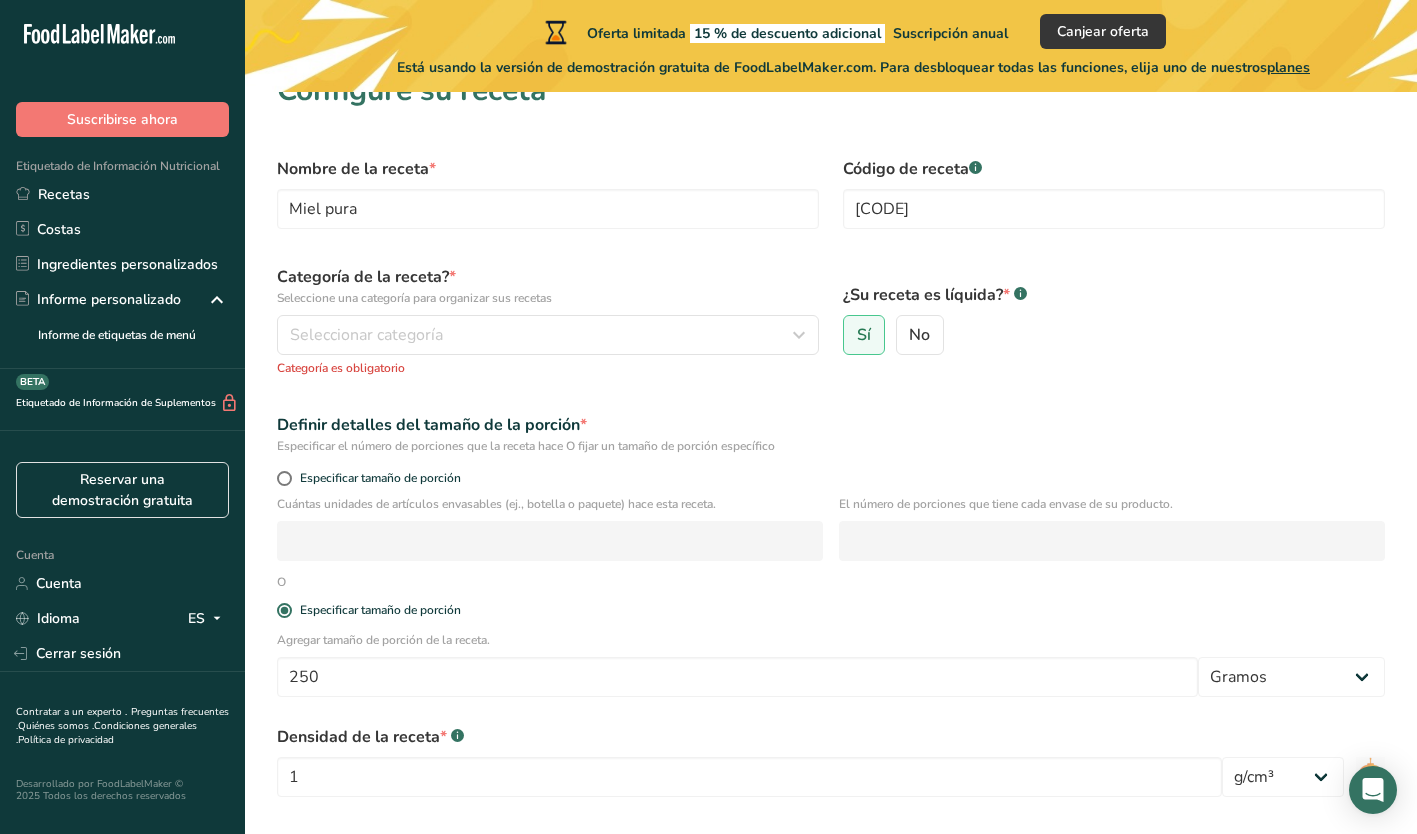 scroll, scrollTop: 37, scrollLeft: 0, axis: vertical 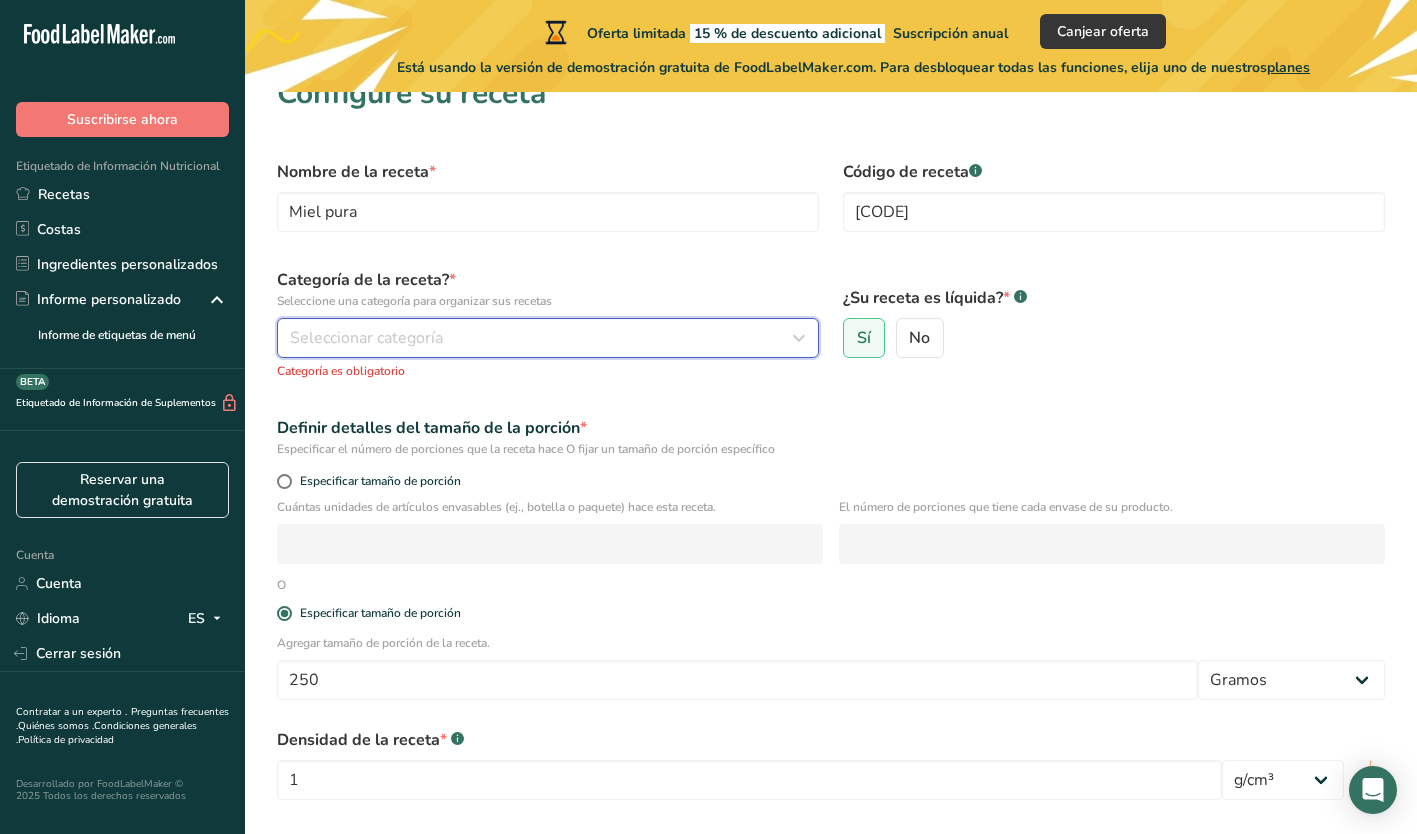 click on "Seleccionar categoría" at bounding box center [542, 338] 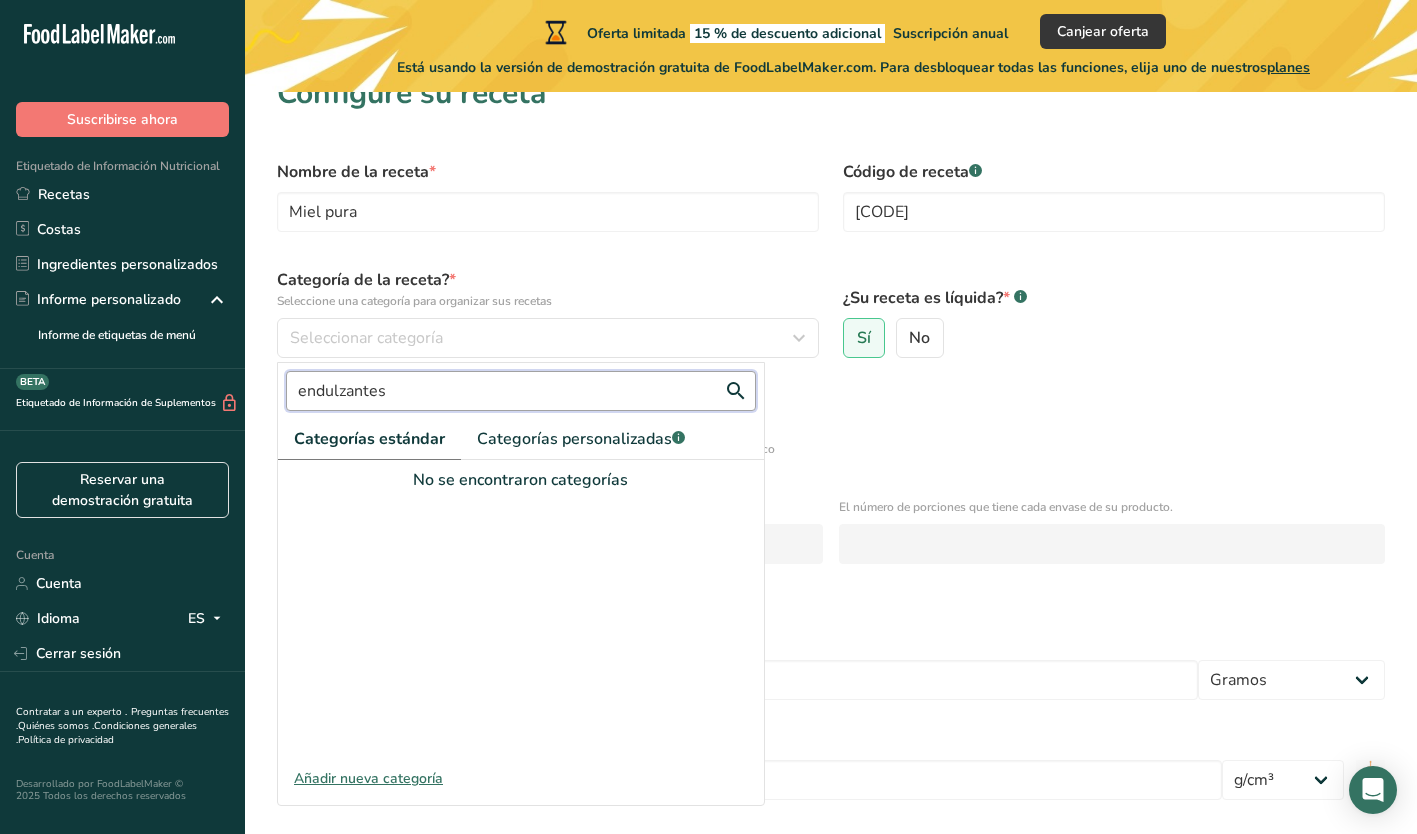 click on "endulzantes" at bounding box center [521, 391] 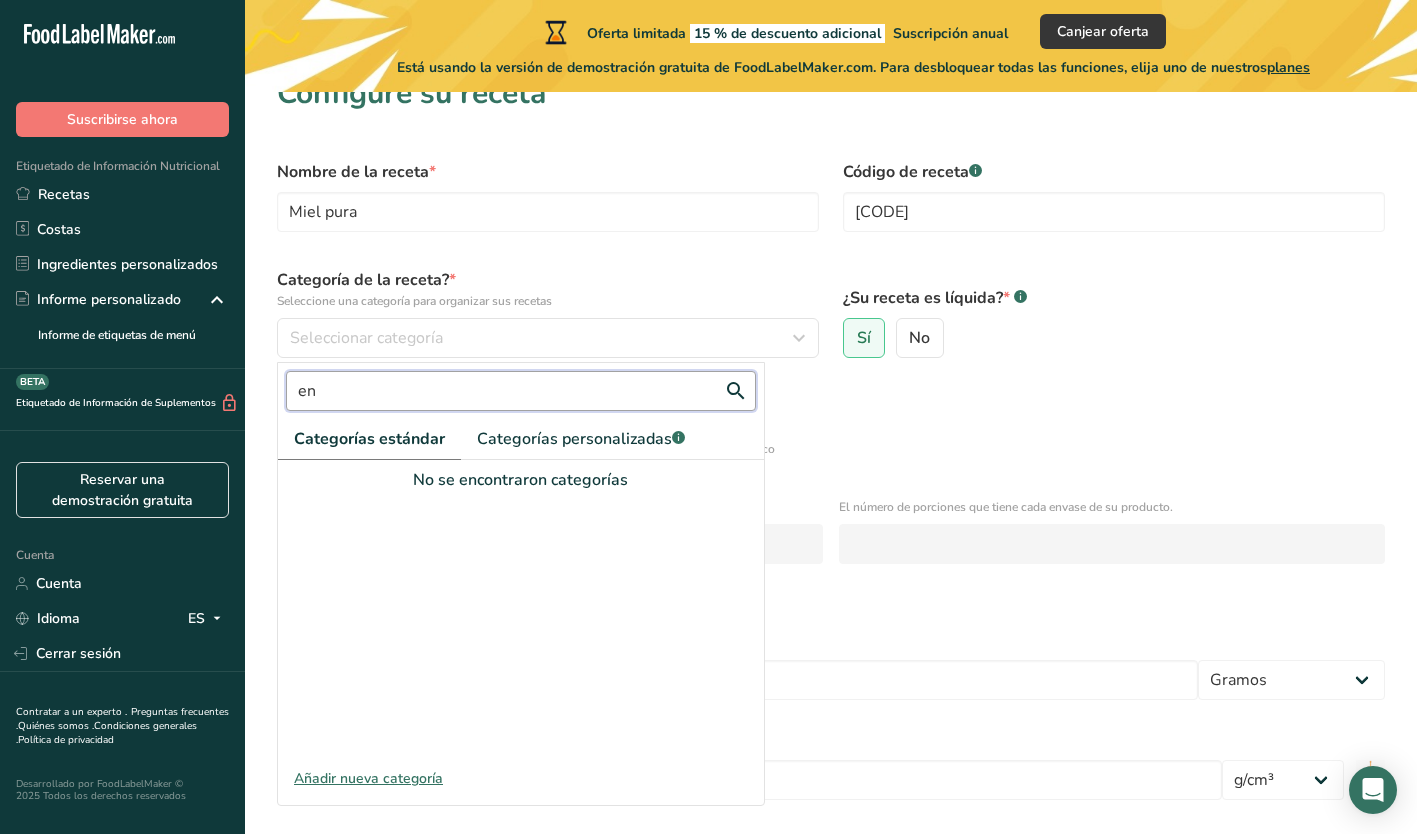 type on "e" 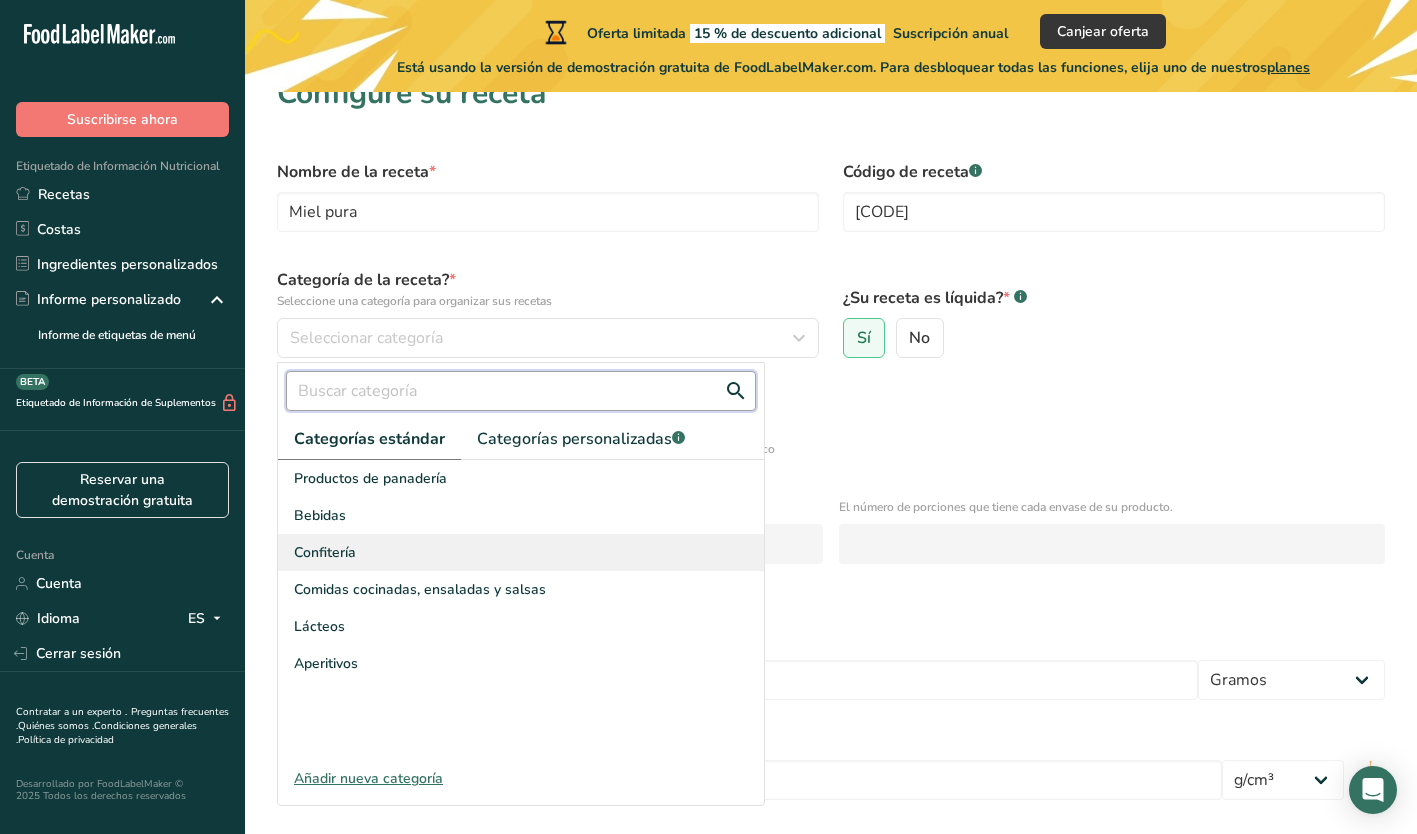 type 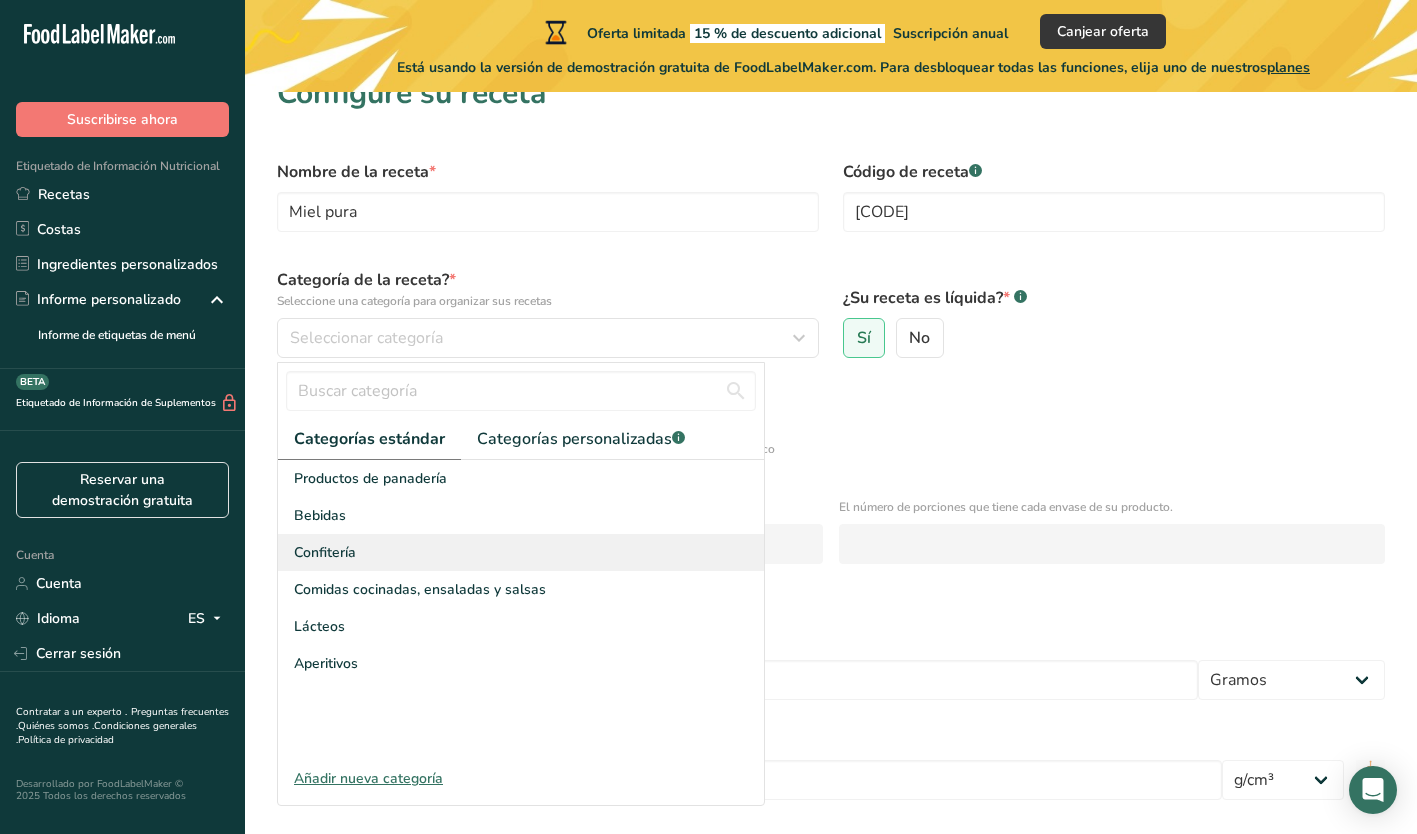 click on "Confitería" at bounding box center (521, 552) 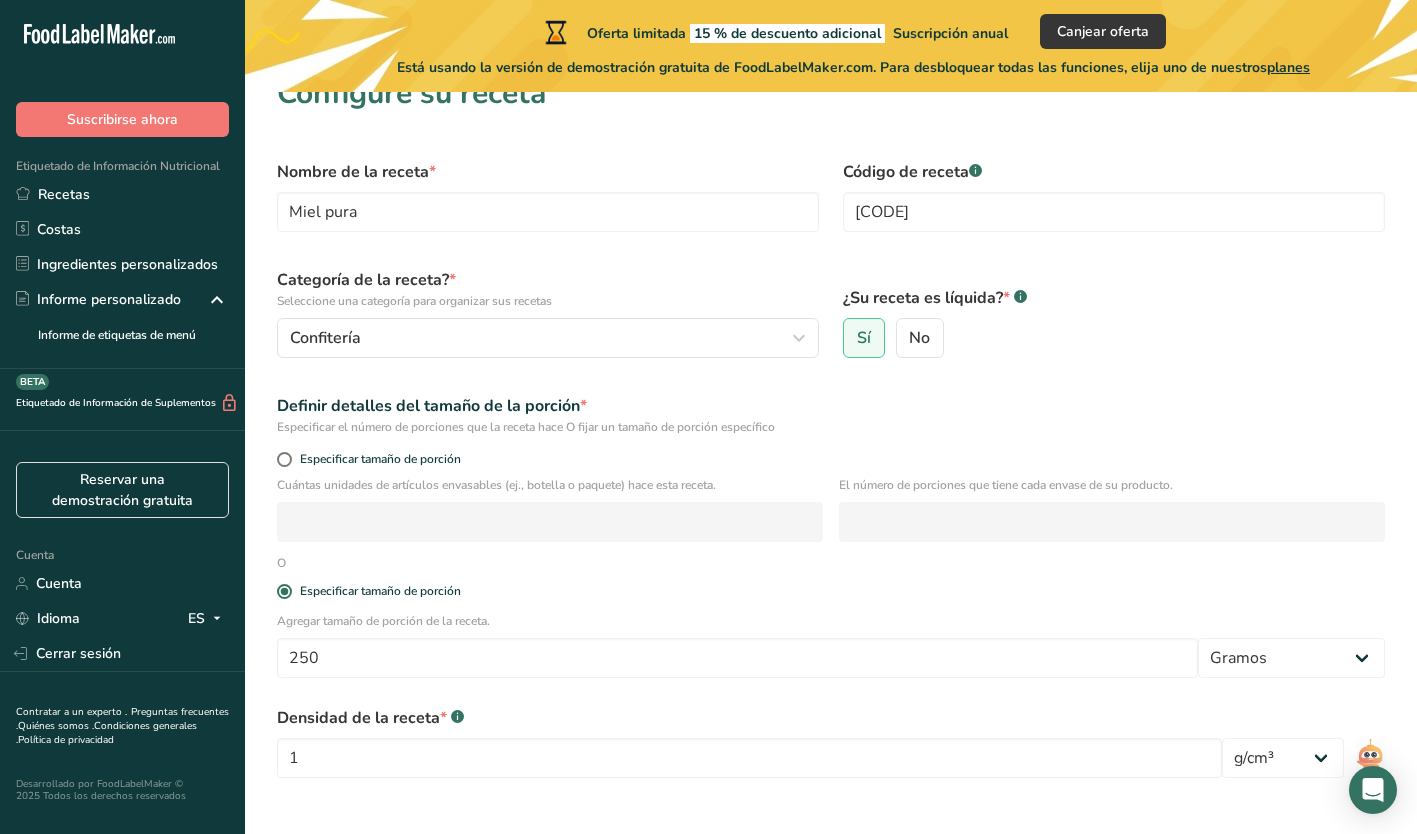 scroll, scrollTop: 210, scrollLeft: 0, axis: vertical 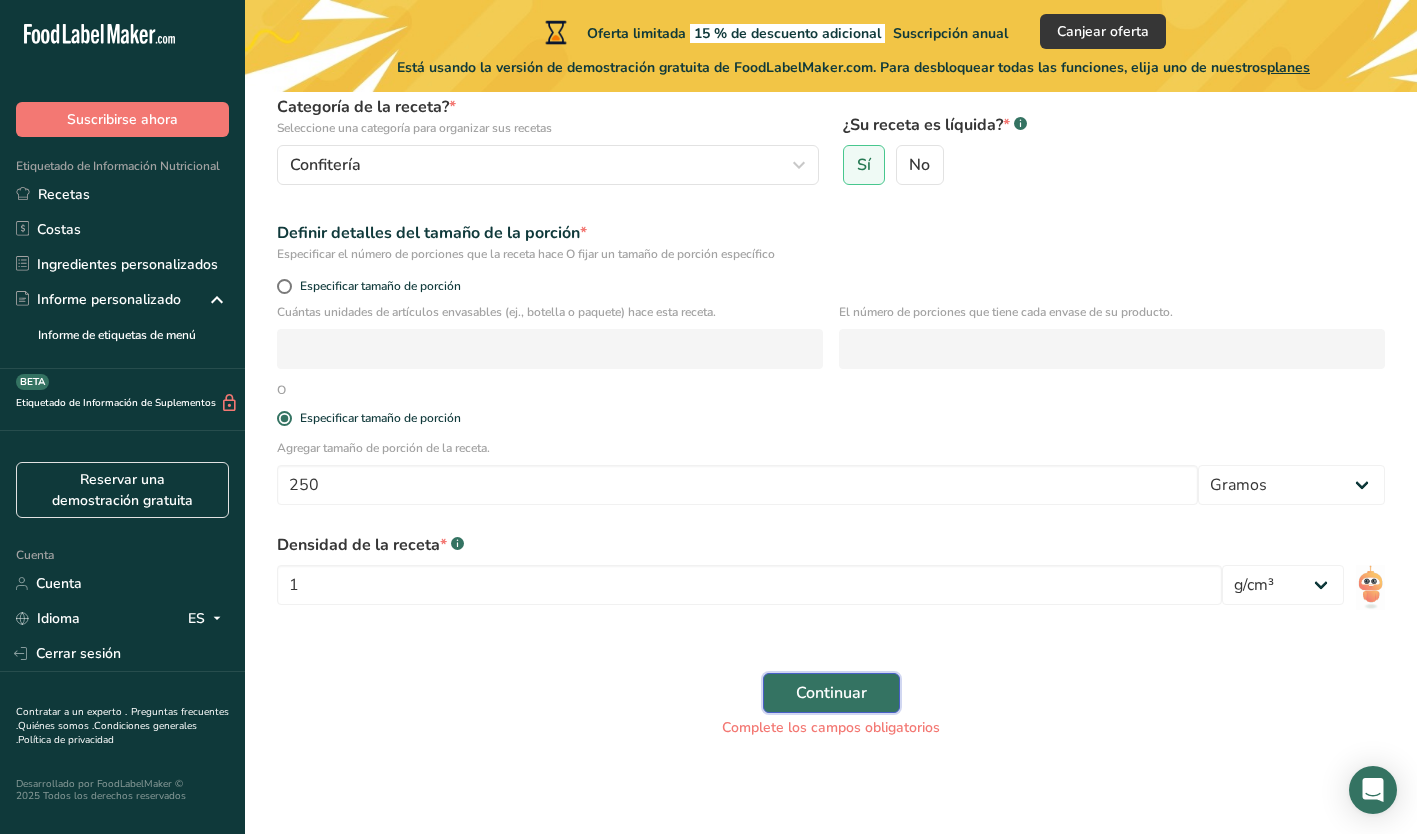 click on "Continuar" at bounding box center (831, 693) 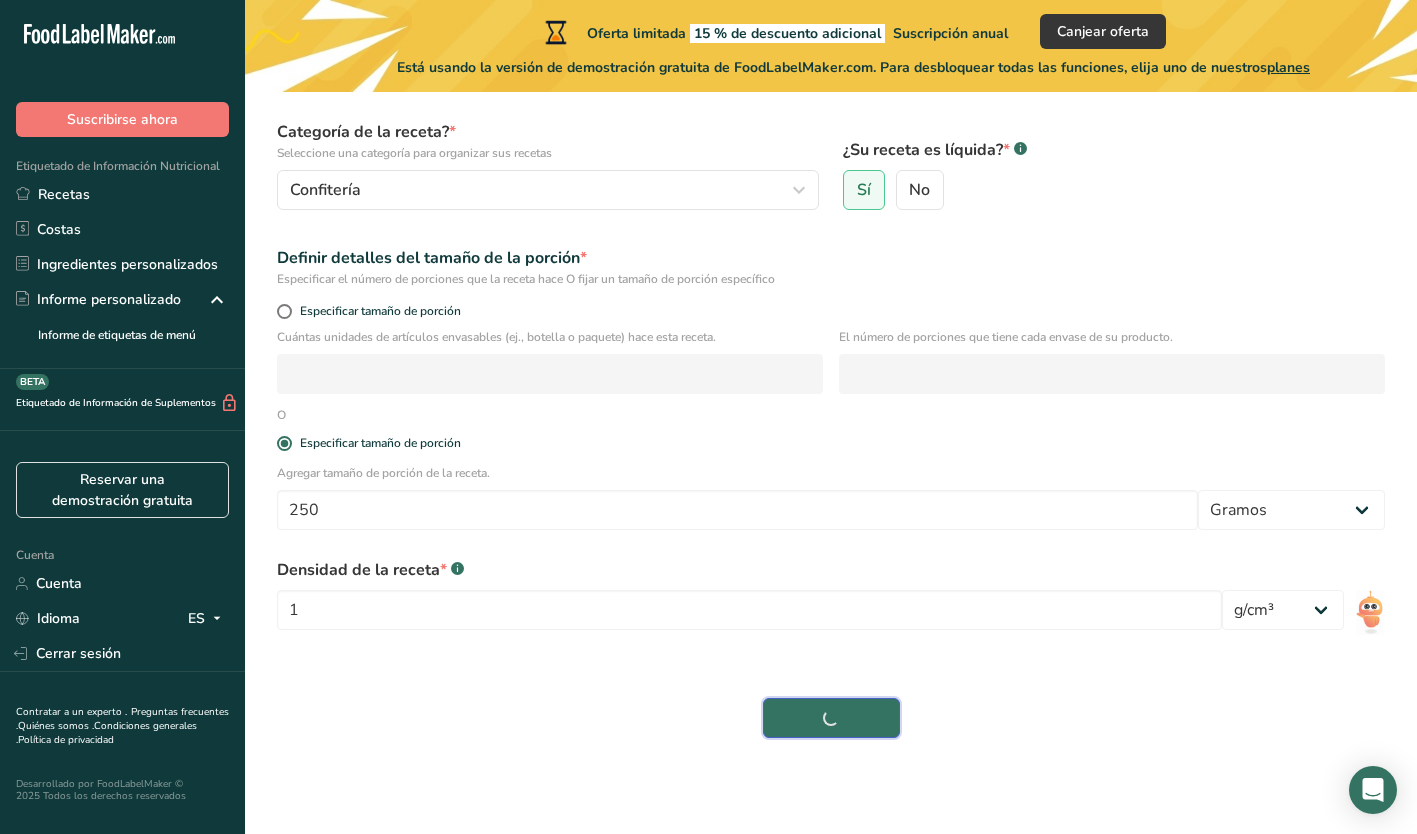scroll, scrollTop: 185, scrollLeft: 0, axis: vertical 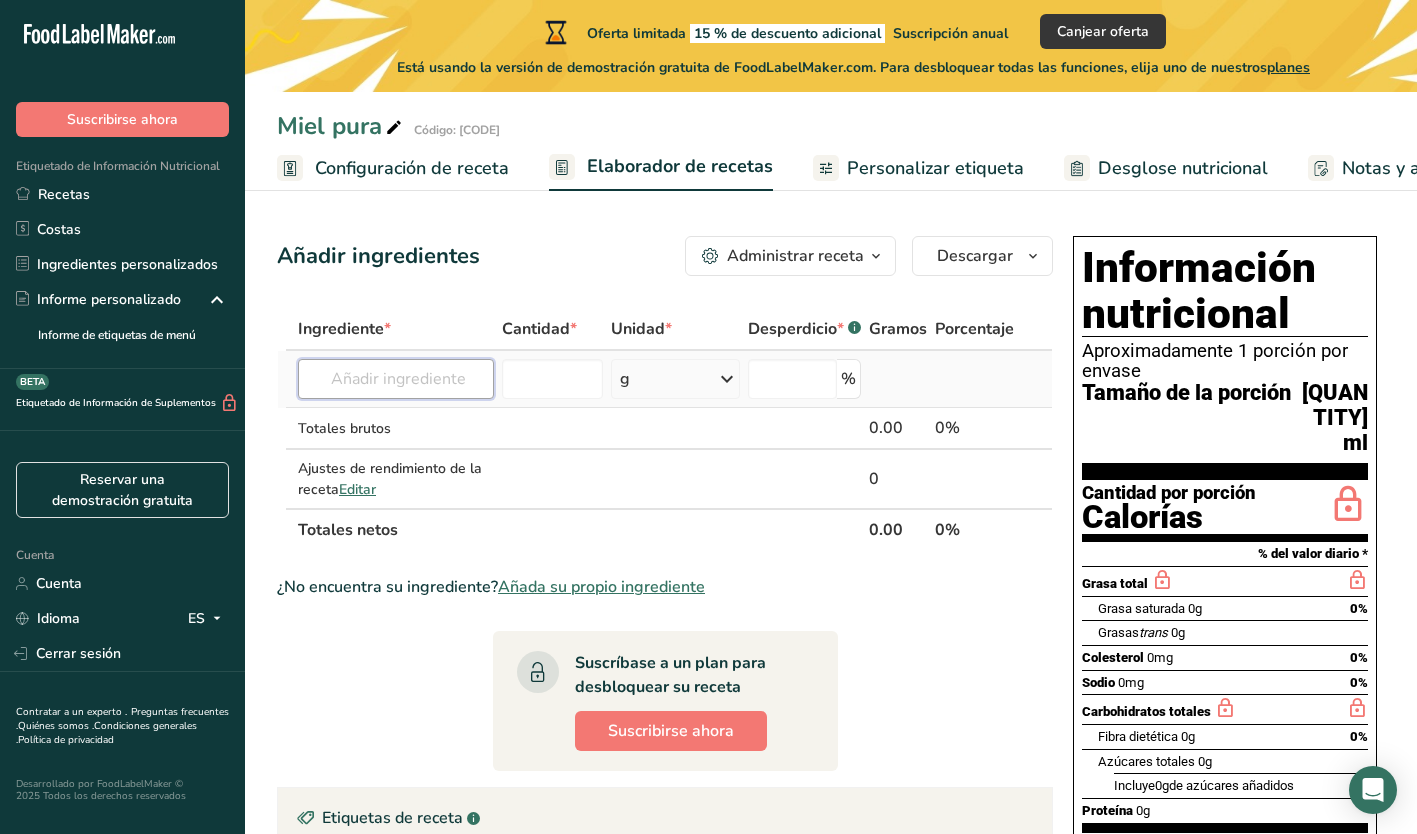 click at bounding box center (396, 379) 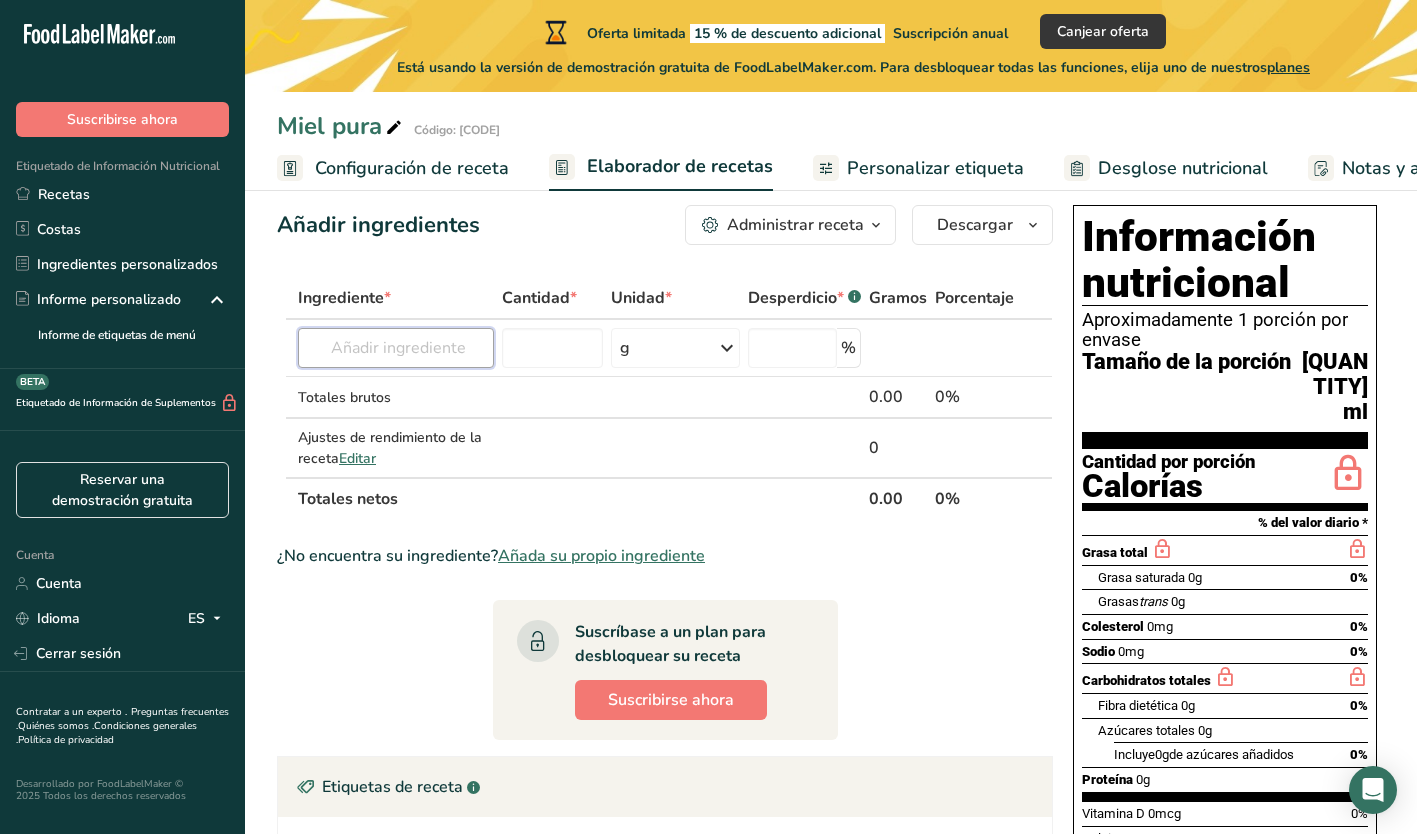 scroll, scrollTop: 0, scrollLeft: 0, axis: both 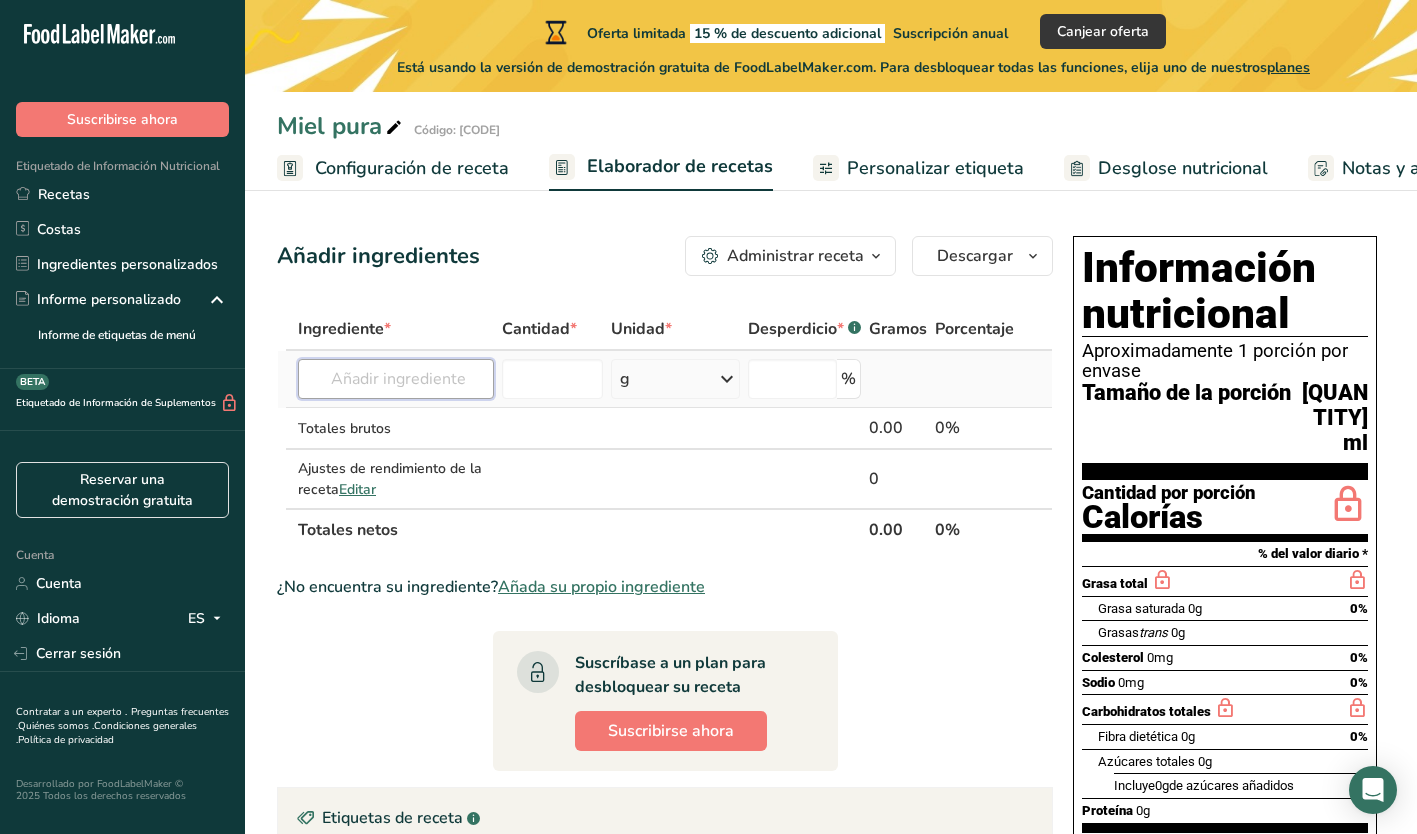 click at bounding box center [396, 379] 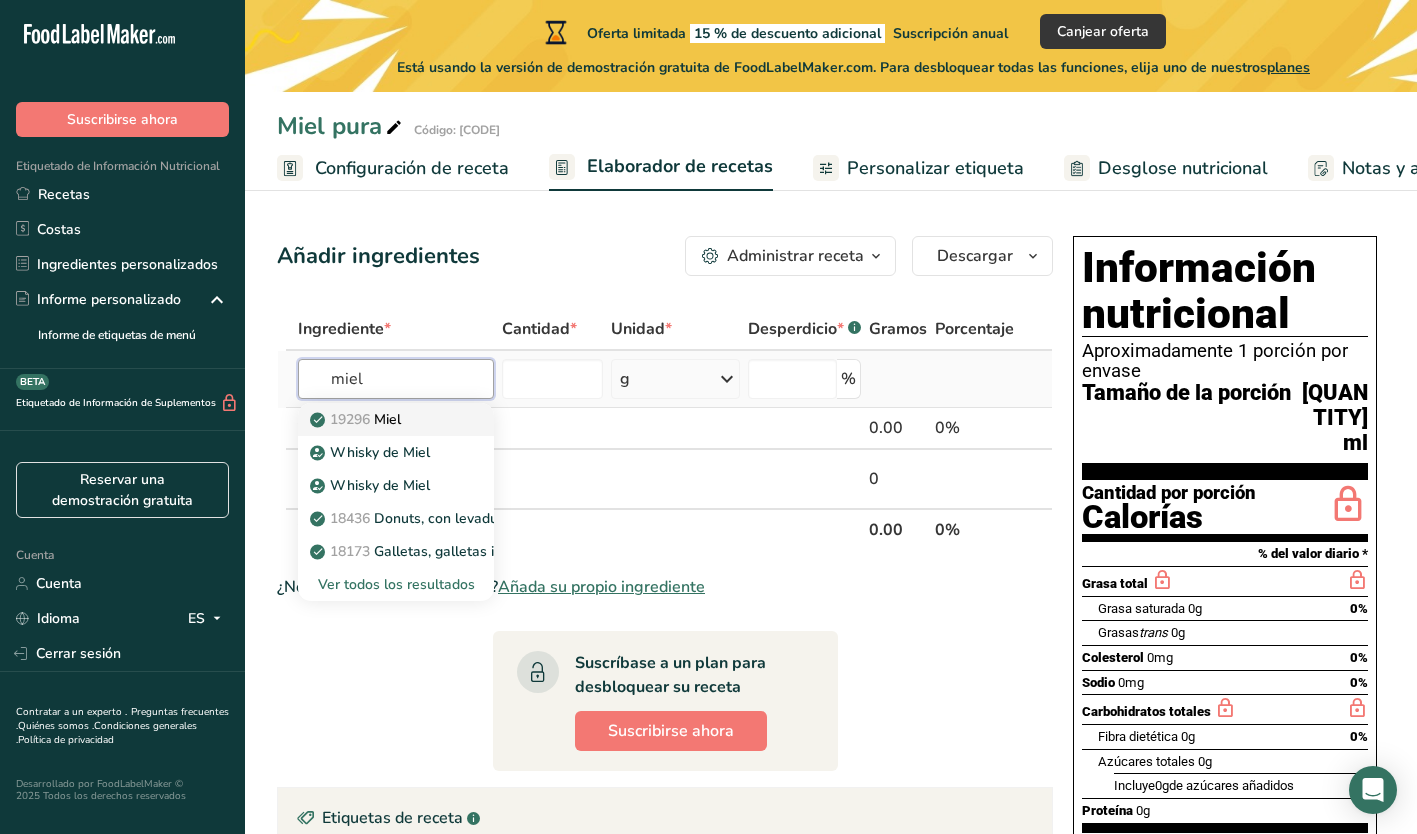 type on "miel" 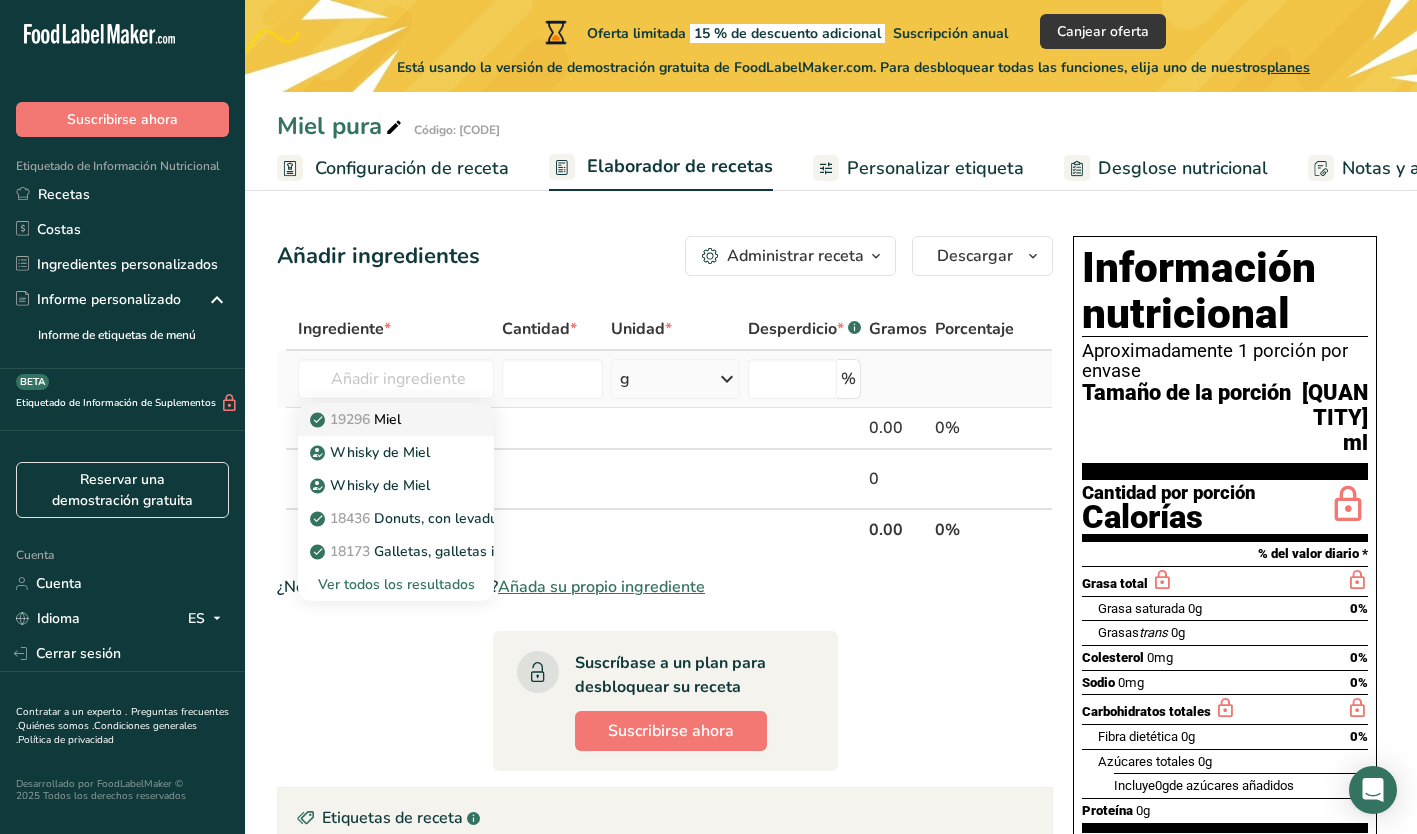 click on "[NUMBER]
Miel" at bounding box center [380, 419] 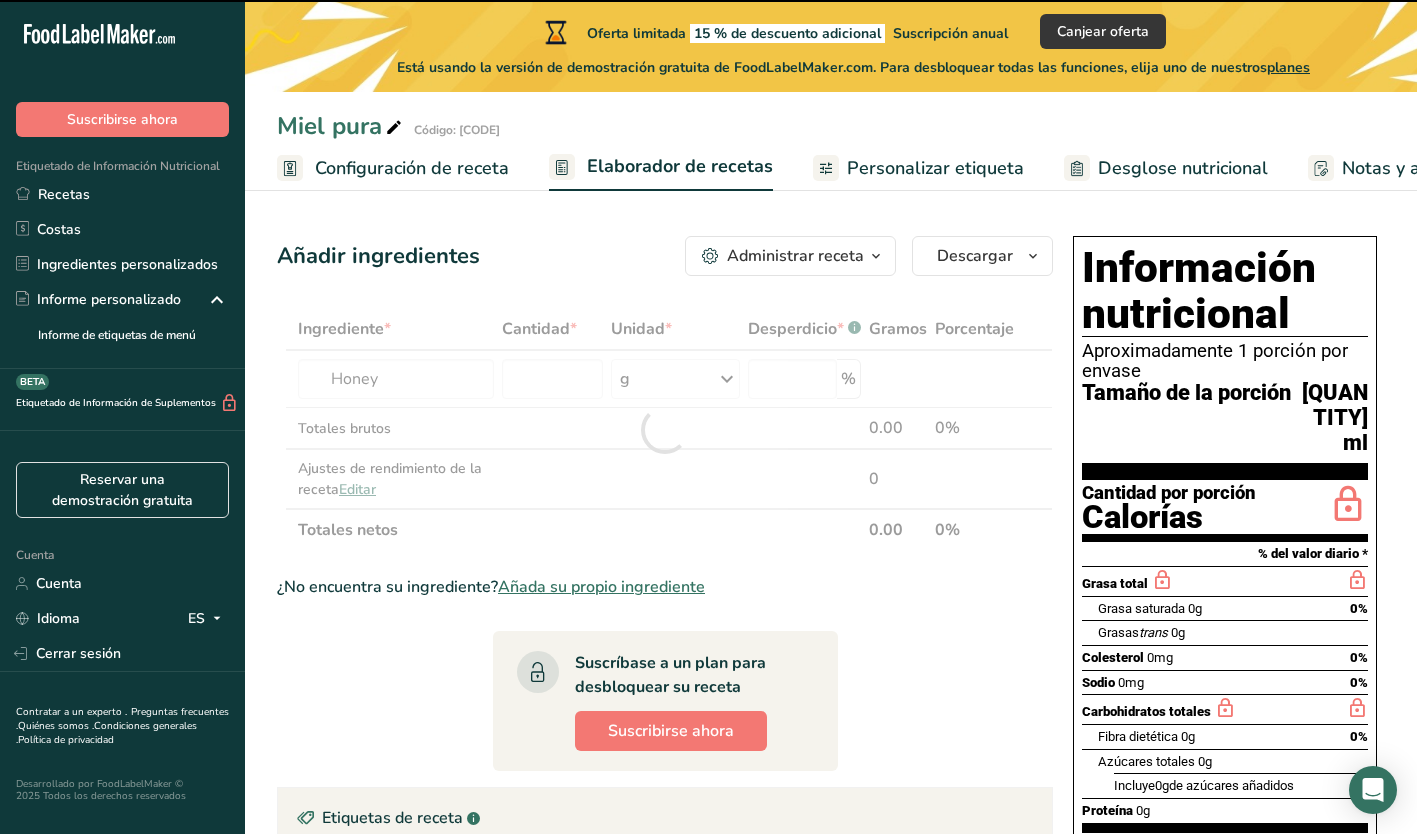 type on "0" 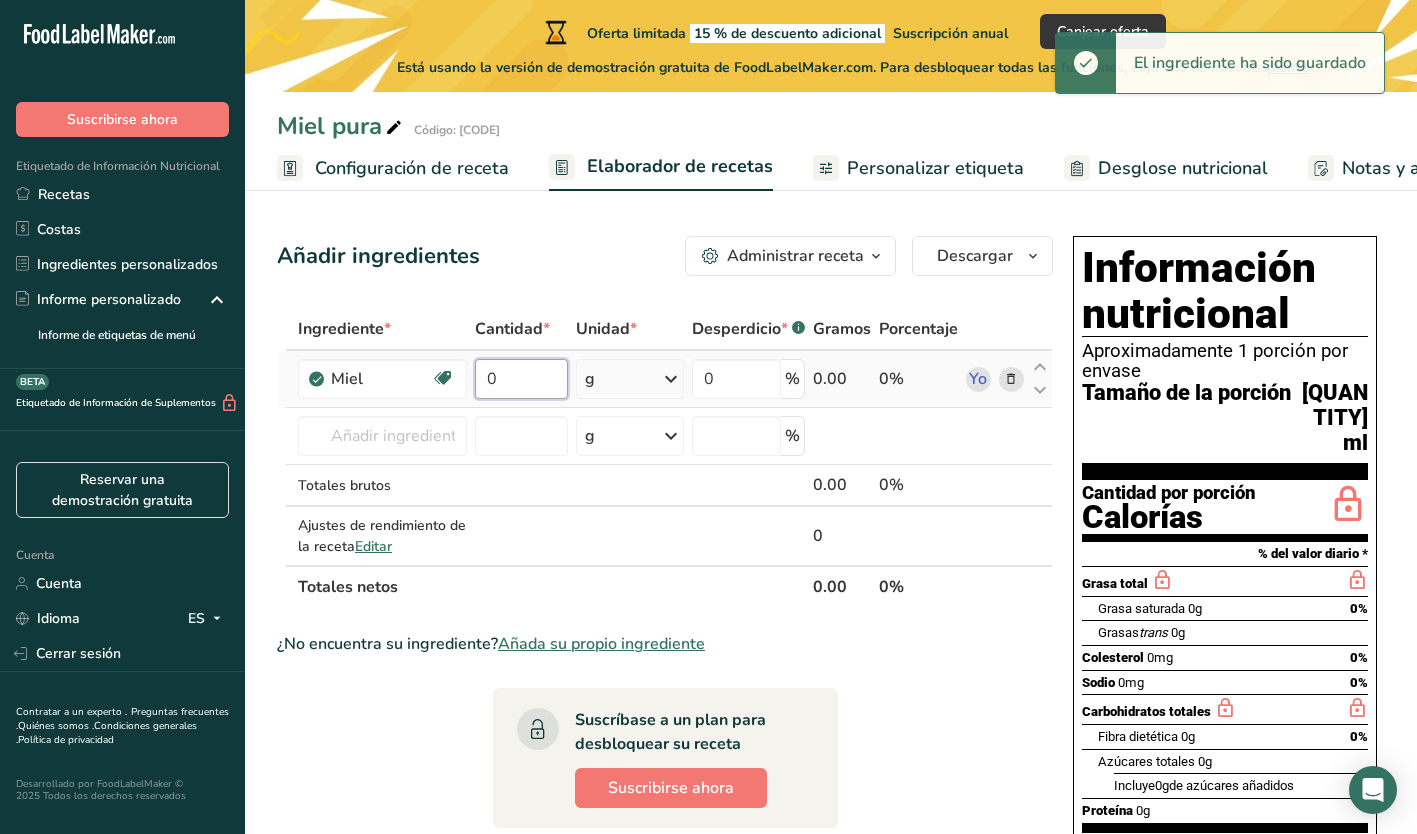 click on "0" at bounding box center (521, 379) 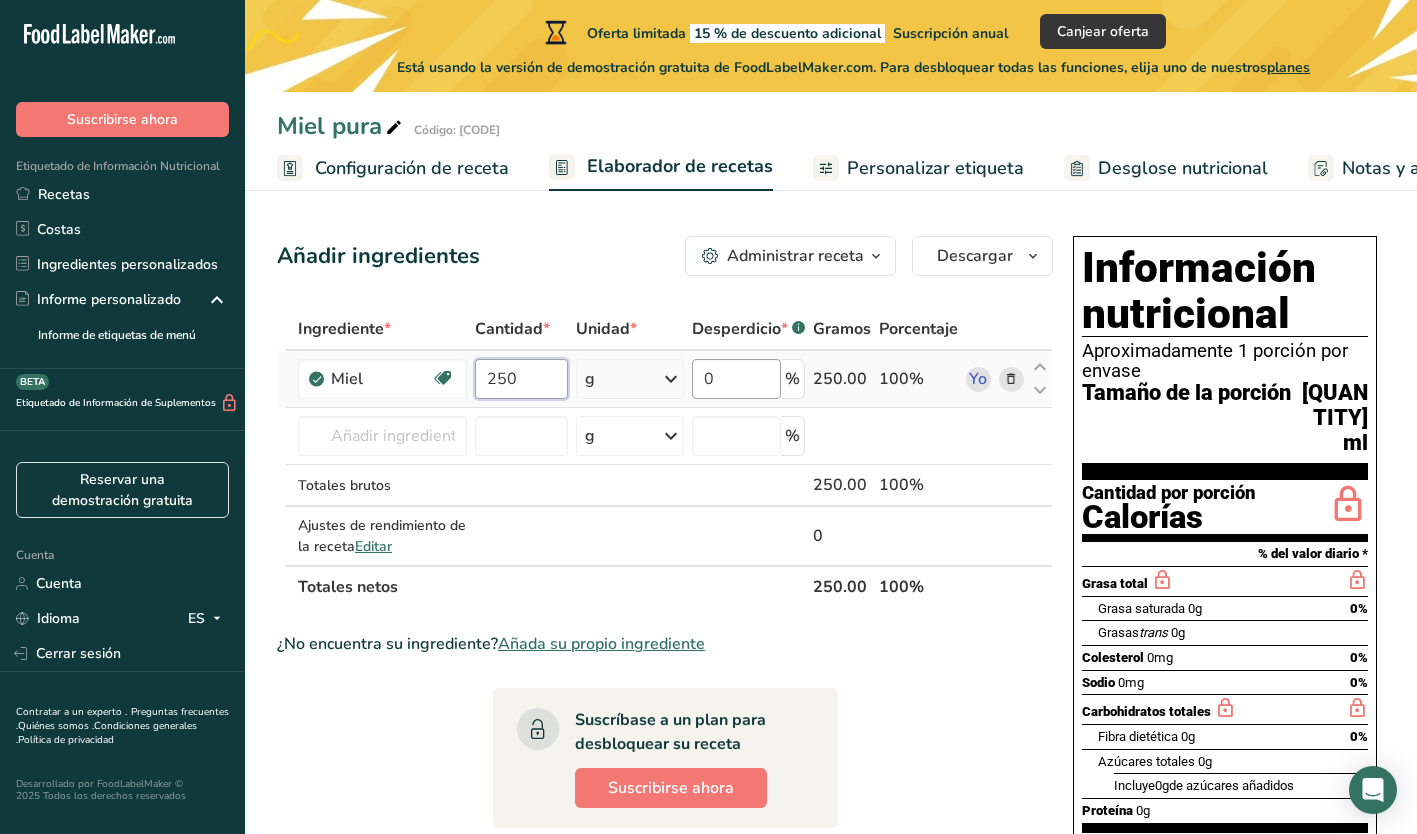 type on "250" 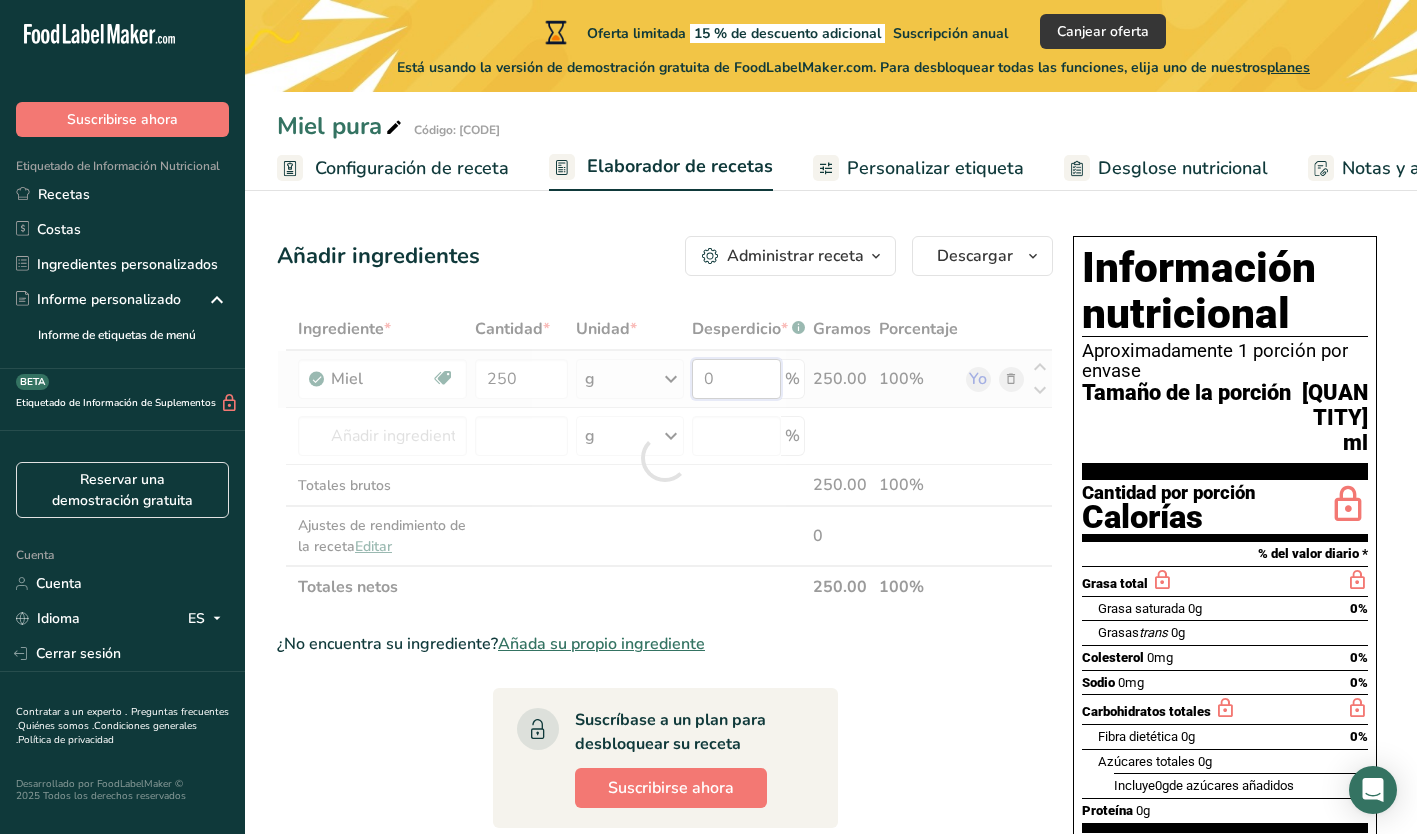 click on "Ingrediente *
Cantidad *
Unidad *
Desperdicio *   .a-a{fill:#347362;}.b-a{fill:#fff;}          Gramos
Porcentaje
Miel
Fuente de antioxidantes
Libre de lácteos
Libre de gluten
Vegano
Vegetariano
Libre de soja
250
g
Porciones
1 tbsp
Unidades de peso
g
kg
mg
Ver más
Unidades de volumen
litro
Las unidades de volumen requieren una conversión de densidad. Si conoce la densidad de su ingrediente, introdúzcala a continuación. De lo contrario, haga clic en "RIA", nuestra asistente regulatoria de IA, quien podrá ayudarle.
lb/pie³
g/cm³" at bounding box center [665, 458] 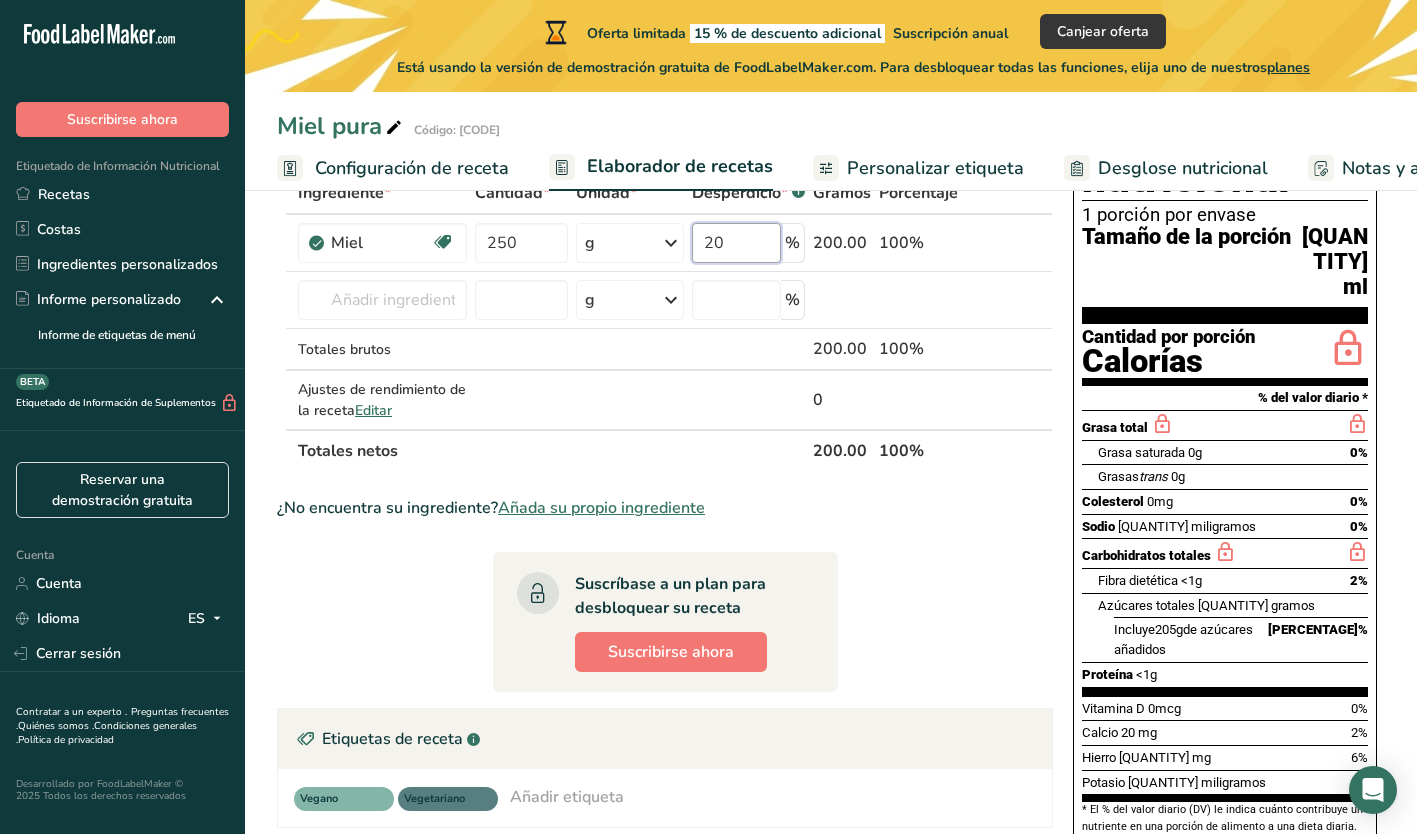 scroll, scrollTop: 0, scrollLeft: 0, axis: both 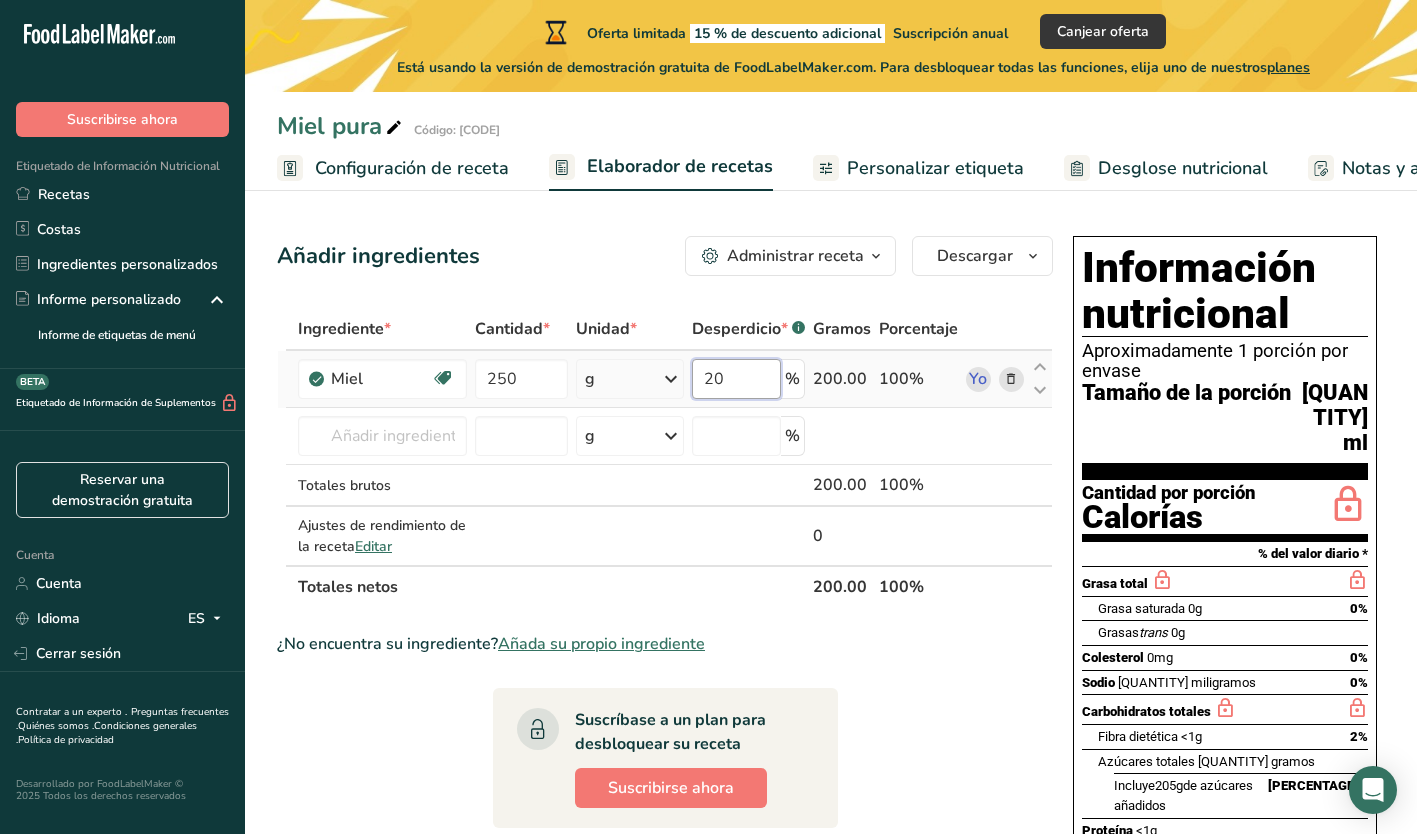 type on "2" 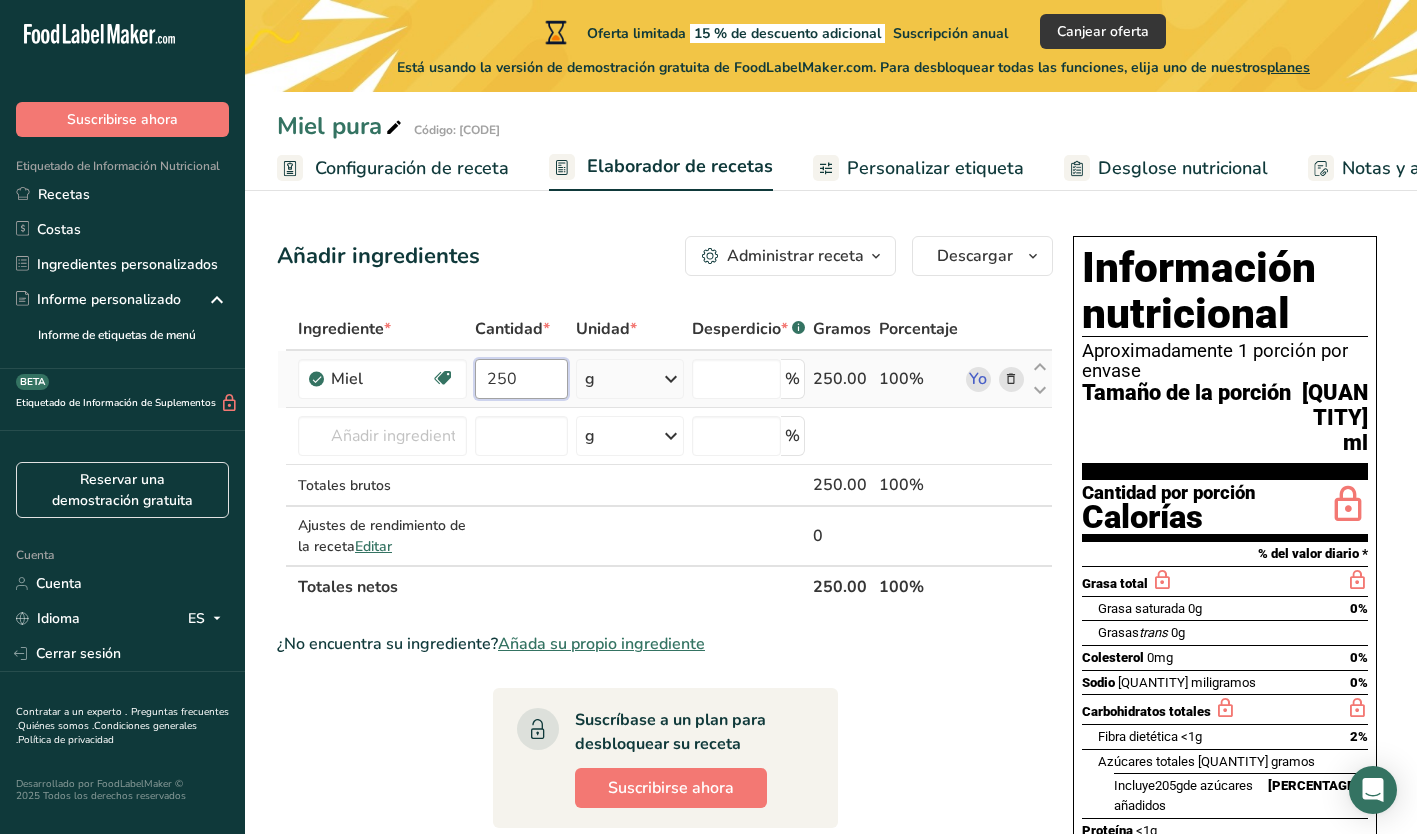 click on "Ingrediente *
Cantidad *
Unidad *
Desperdicio *   .a-a{fill:#347362;}.b-a{fill:#fff;}          Gramos
Porcentaje
Miel
Fuente de antioxidantes
Libre de lácteos
Libre de gluten
Vegano
Vegetariano
Libre de soja
250
g
Porciones
1 tbsp
Unidades de peso
g
kg
mg
Ver más
Unidades de volumen
litro
Las unidades de volumen requieren una conversión de densidad. Si conoce la densidad de su ingrediente, introdúzcala a continuación. De lo contrario, haga clic en "RIA", nuestra asistente regulatoria de IA, quien podrá ayudarle.
lb/pie³
g/cm³" at bounding box center (665, 458) 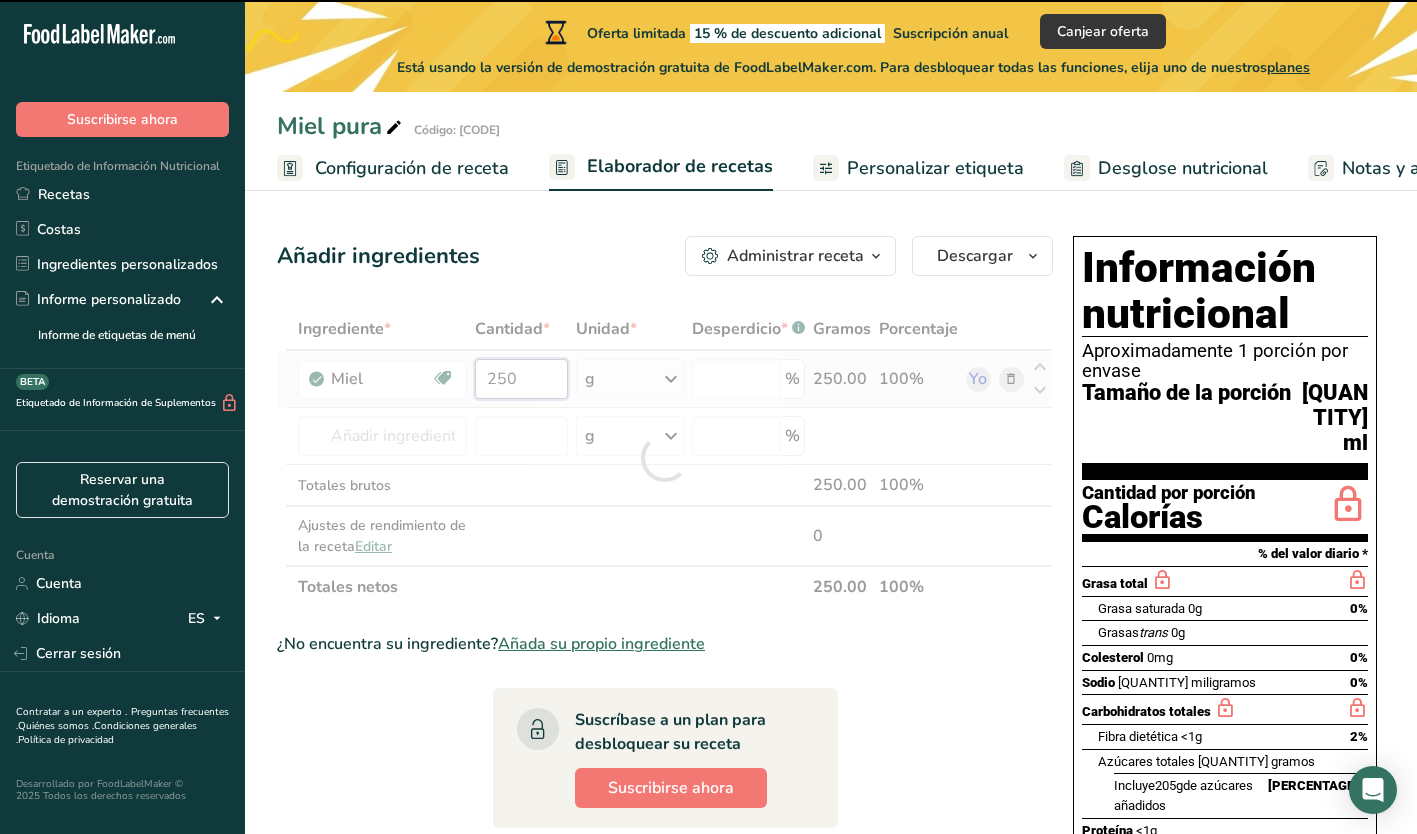 type on "0" 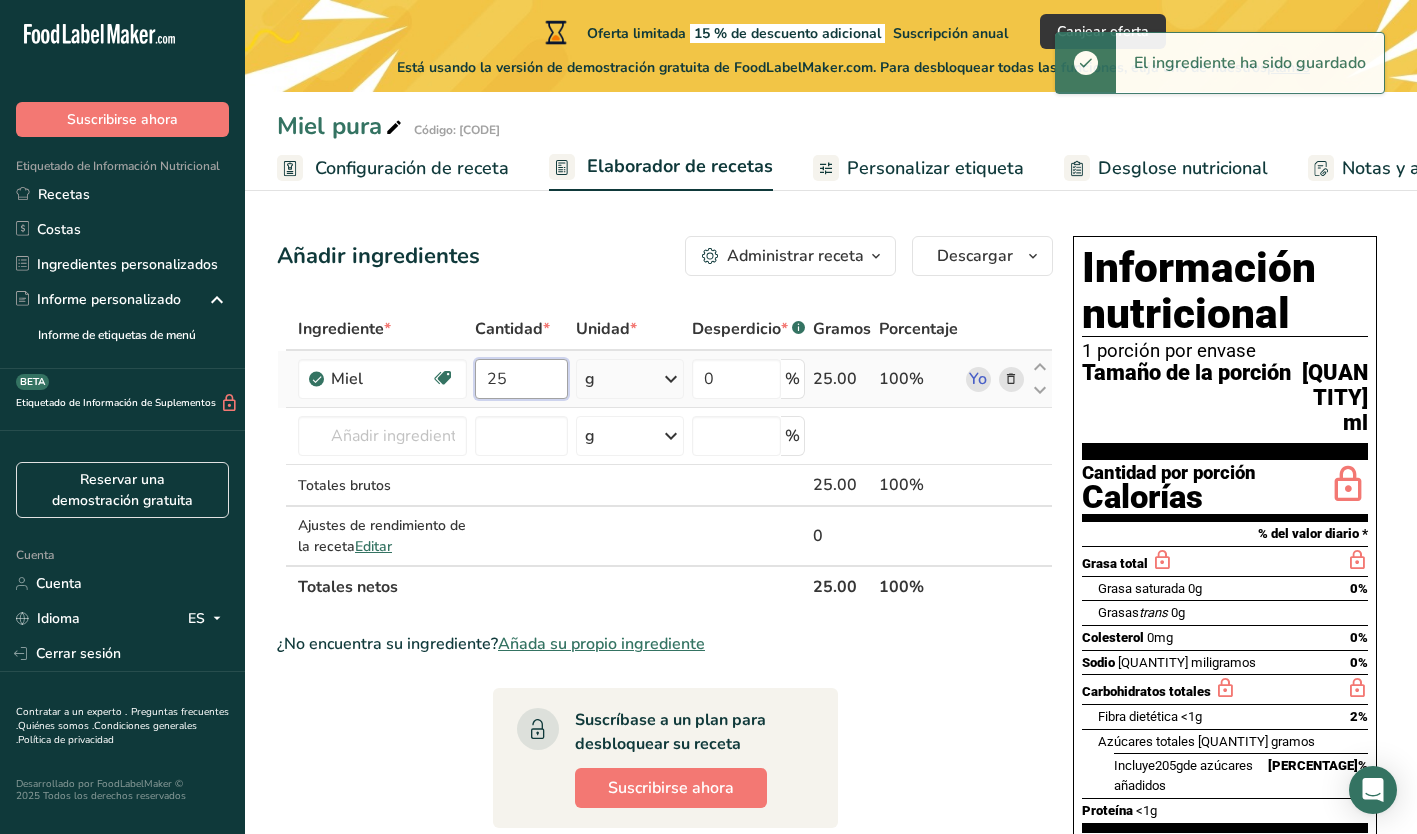 type on "2" 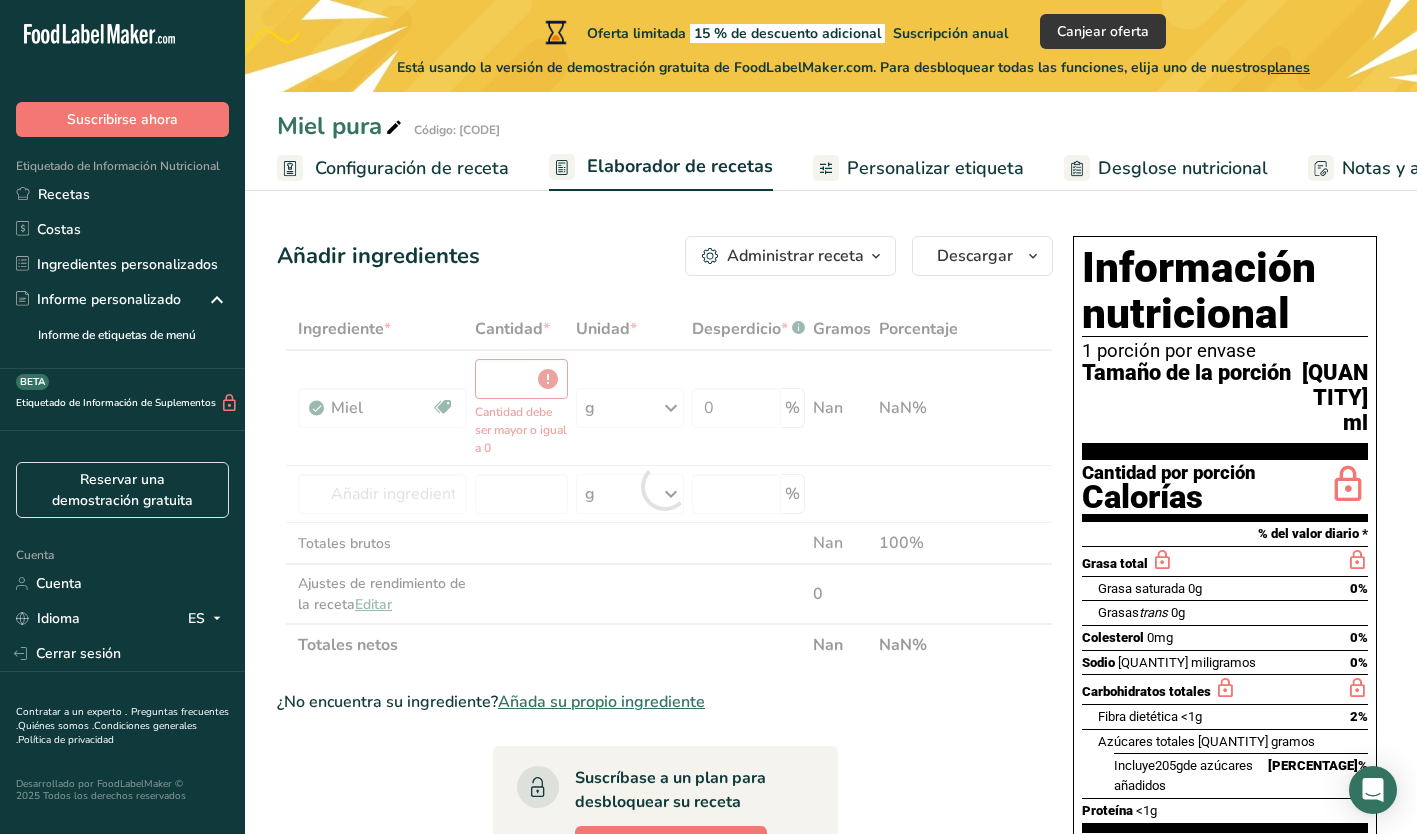 type on "0" 